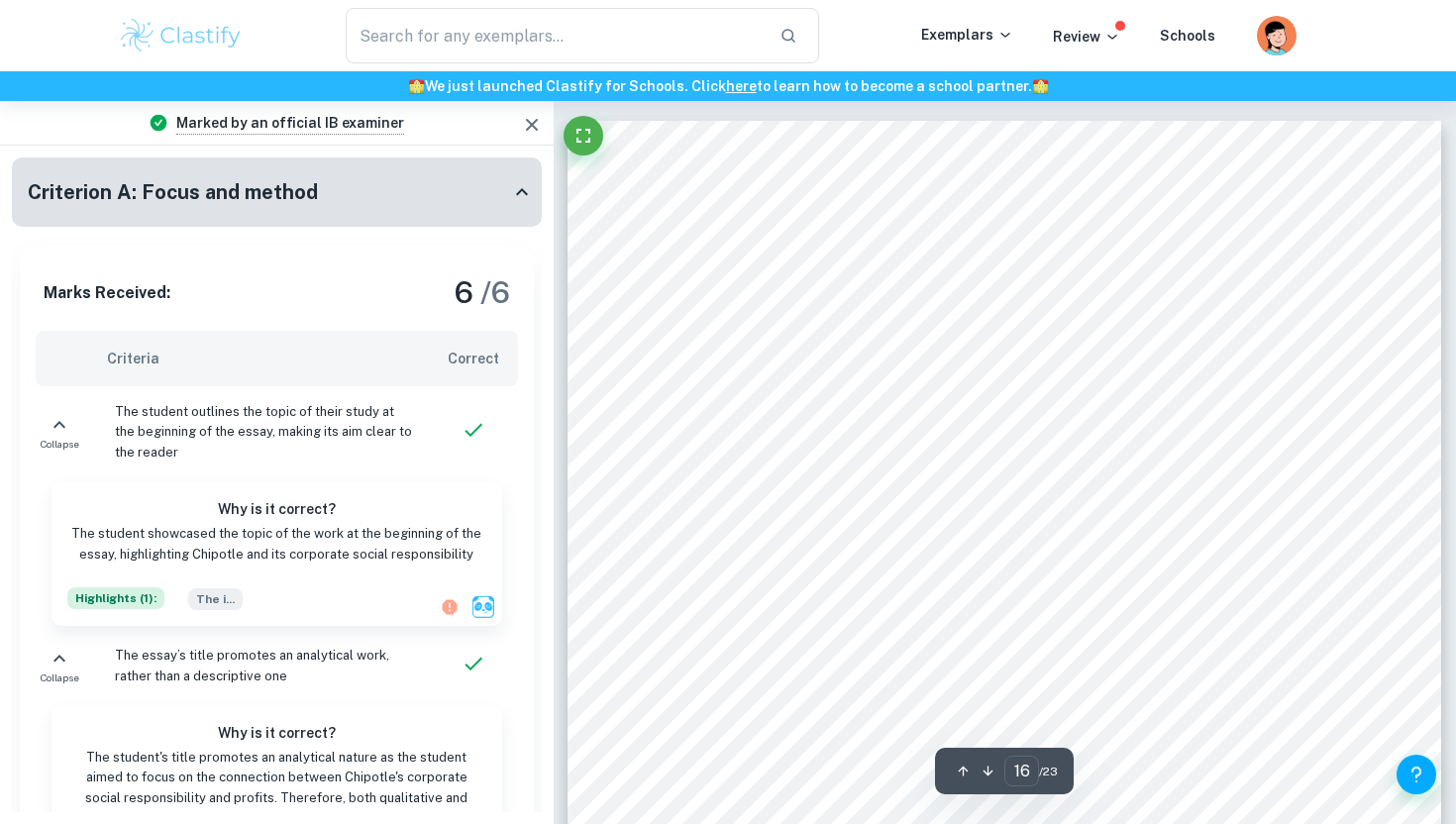 scroll, scrollTop: 17294, scrollLeft: 0, axis: vertical 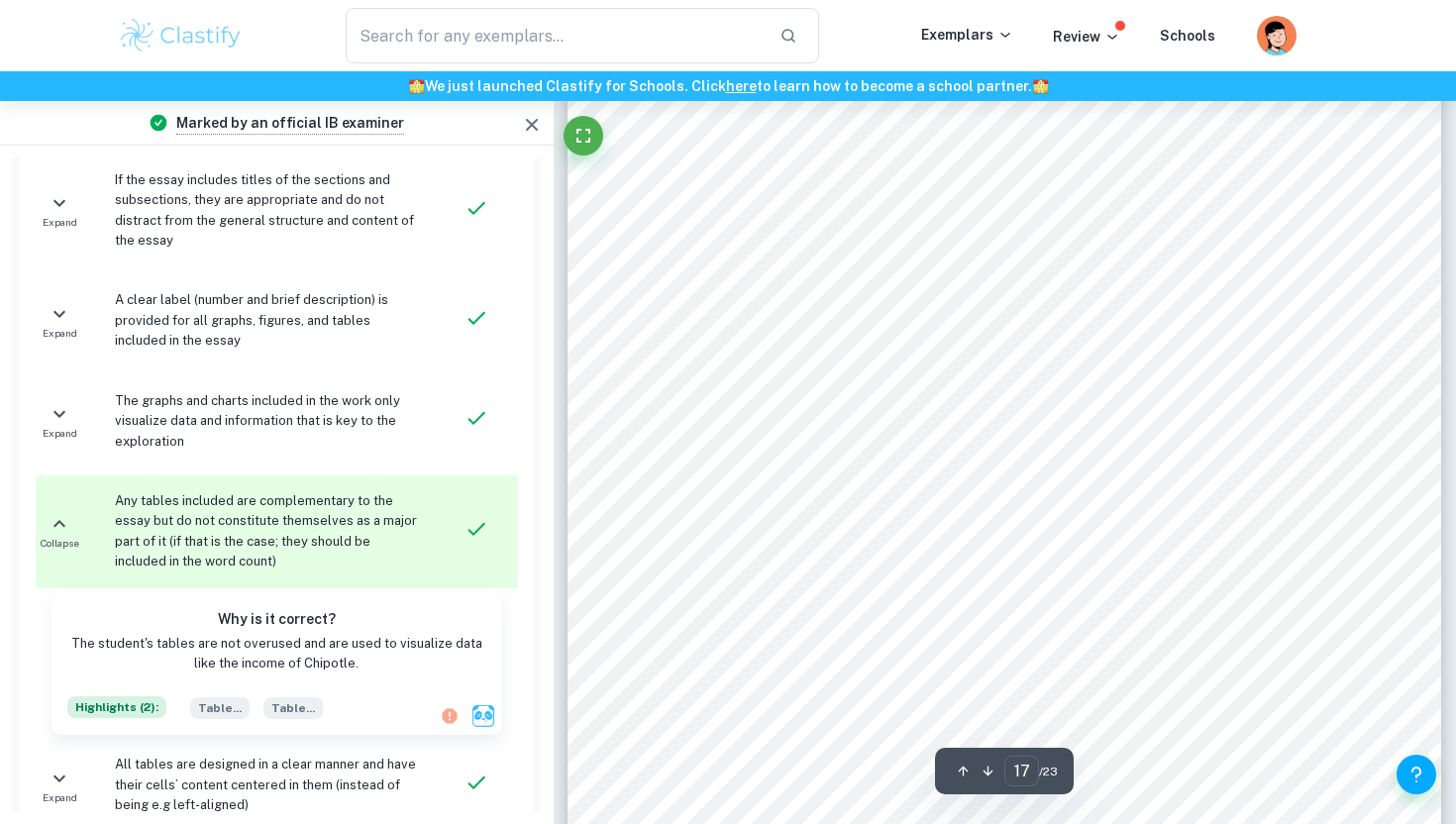 click on "Chipotle has an overall ESG rating of 63 out of 100, receiving scores of 51, 79, and 48 in environmental, social, and governance, respectively (Sustainalytics, 2023). This is a relatively good ESG rating and indicates that Chipotle is committed to sustainable and equitable development ([PERSON_NAME], 2023), which could have led to its strong increases in net profits of 83.54% and 37.69% from 2021 and 2022, respectively, as shown in   Table 3 . However, ESG rankings are highly subjective and unreliable, which may make it a poor indicator of whether Chipotle is an ethical company. Since ESG is still a relatively new concept, it lacks standardization in terms of criteria and methodologies when assessing a business' ESG status. The environmental criteria consider the initiatives a company takes to protect the environment and address climate change issues. Chipotle pledges to halve greenhouse gas emissions by 2030 and has reduced greenhouse gas emissions by at least 5% so far (Chipotle, n.d.). Moreover, in" at bounding box center (1004, 395) 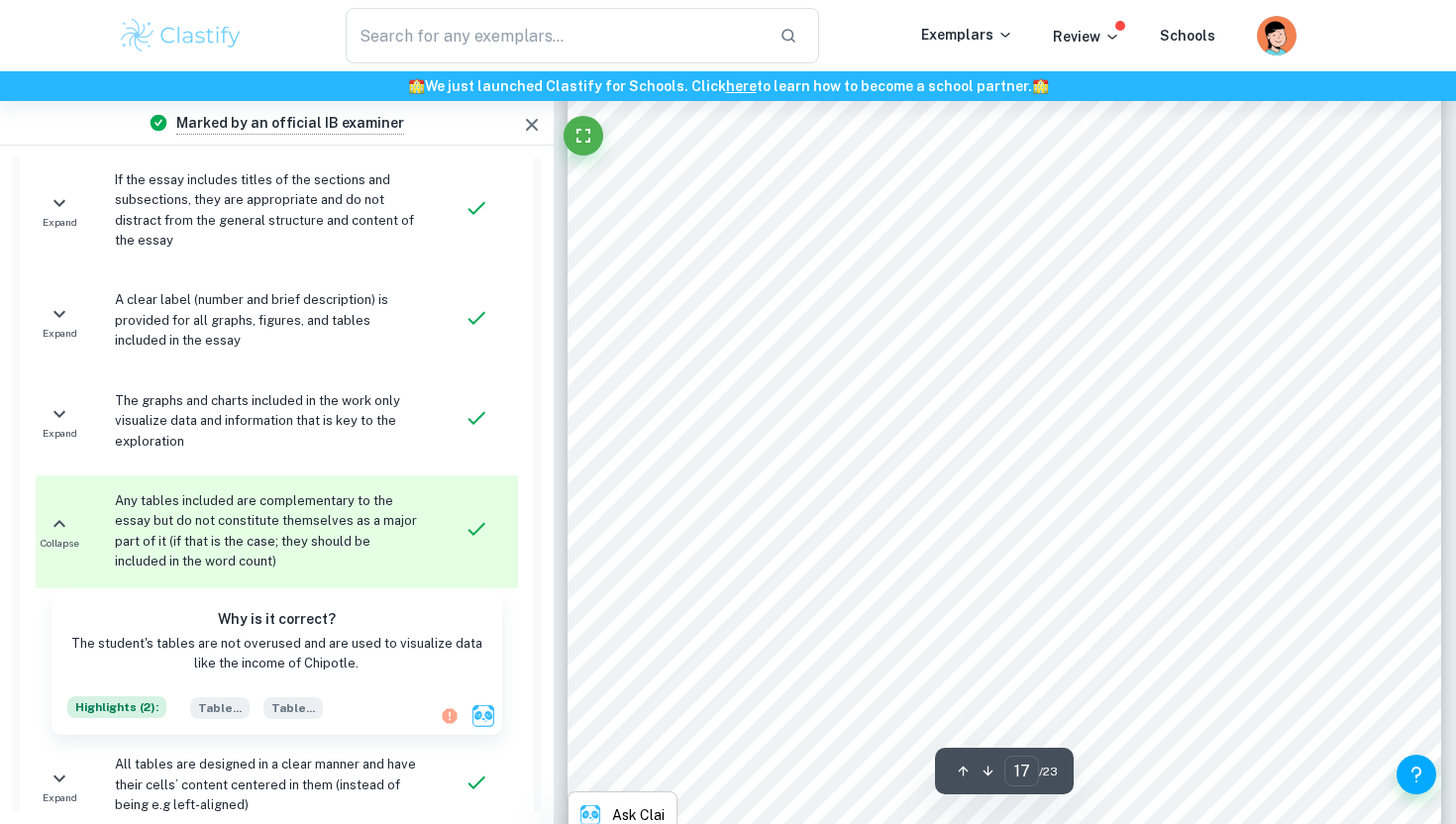 click on "Chipotle has an overall ESG rating of 63 out of 100, receiving scores of 51, 79, and 48 in environmental, social, and governance, respectively (Sustainalytics, 2023). This is a relatively good ESG rating and indicates that Chipotle is committed to sustainable and equitable development ([PERSON_NAME], 2023), which could have led to its strong increases in net profits of 83.54% and 37.69% from 2021 and 2022, respectively, as shown in   Table 3 . However, ESG rankings are highly subjective and unreliable, which may make it a poor indicator of whether Chipotle is an ethical company. Since ESG is still a relatively new concept, it lacks standardization in terms of criteria and methodologies when assessing a business' ESG status. The environmental criteria consider the initiatives a company takes to protect the environment and address climate change issues. Chipotle pledges to halve greenhouse gas emissions by 2030 and has reduced greenhouse gas emissions by at least 5% so far (Chipotle, n.d.). Moreover, in" at bounding box center (1004, 395) 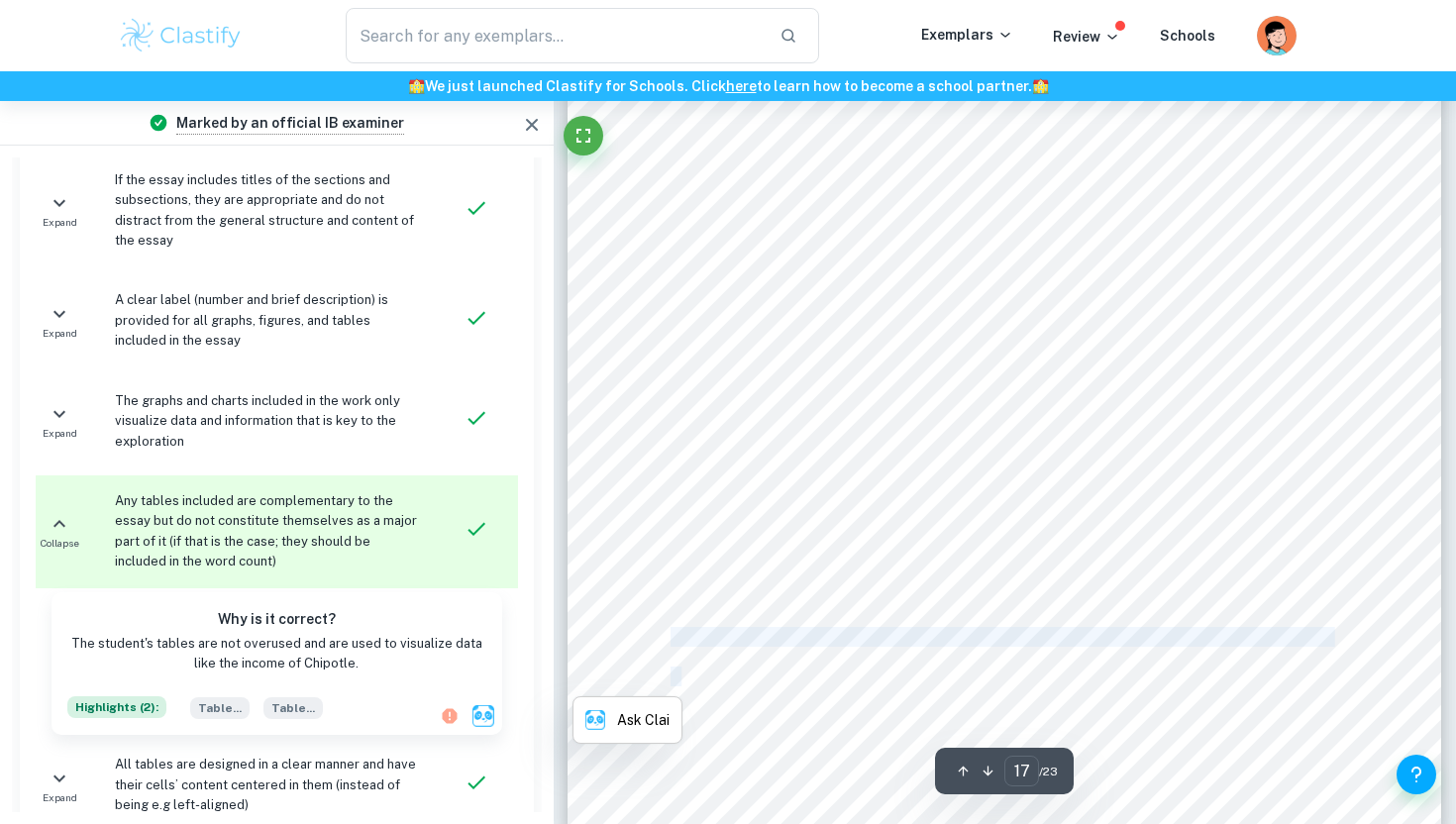 scroll, scrollTop: 18749, scrollLeft: 0, axis: vertical 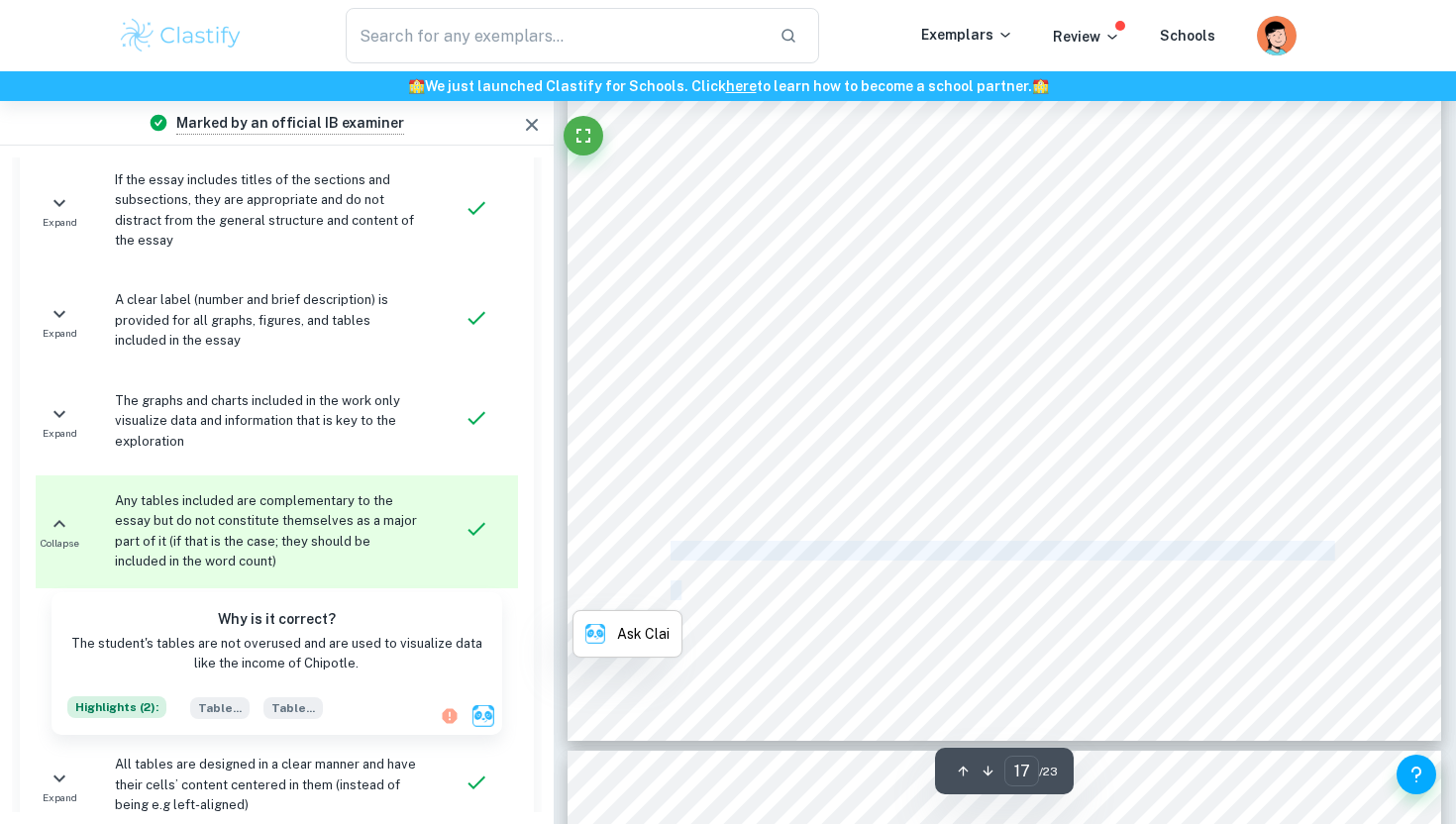 click on "suppliers, and the community. Concerning Chipotle's 2022 materiality matrix in its 2022" at bounding box center [973, 433] 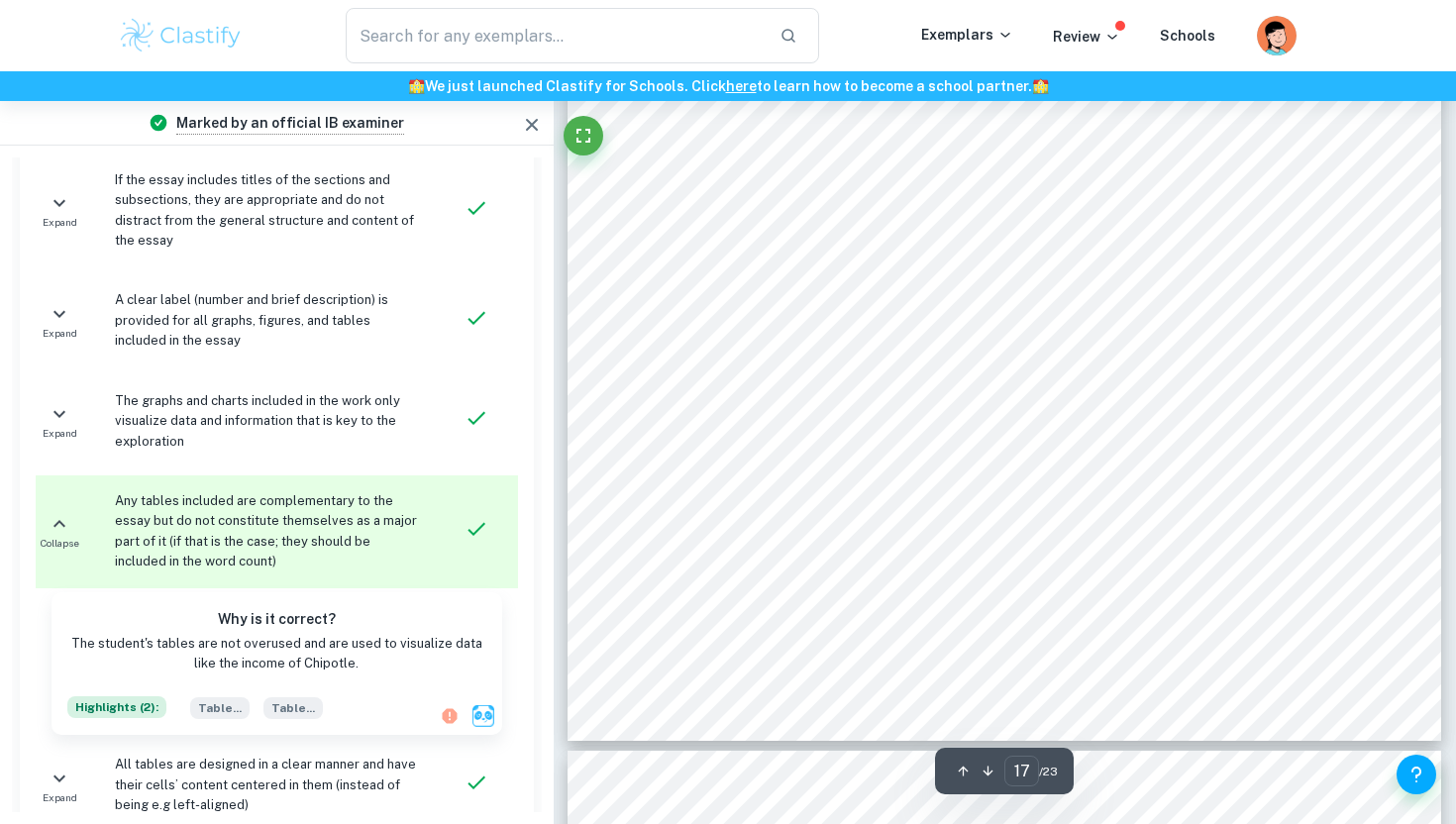 click on "suppliers, and the community. Concerning Chipotle's 2022 materiality matrix in its 2022" at bounding box center (973, 433) 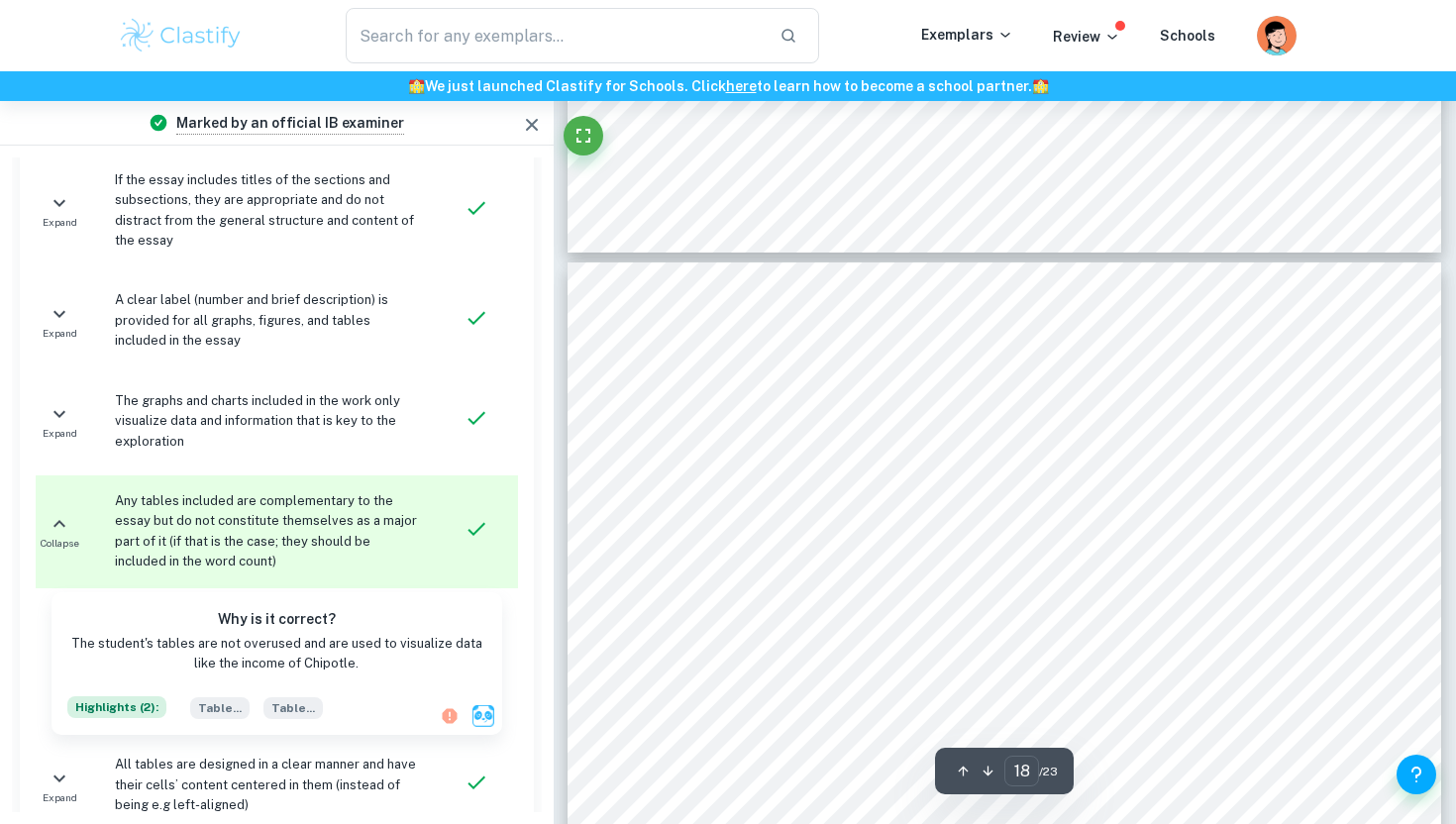 click on "surveyed employees saying that Chipotle is a great place to work ([GEOGRAPHIC_DATA], 2022). This helps" at bounding box center (1044, 415) 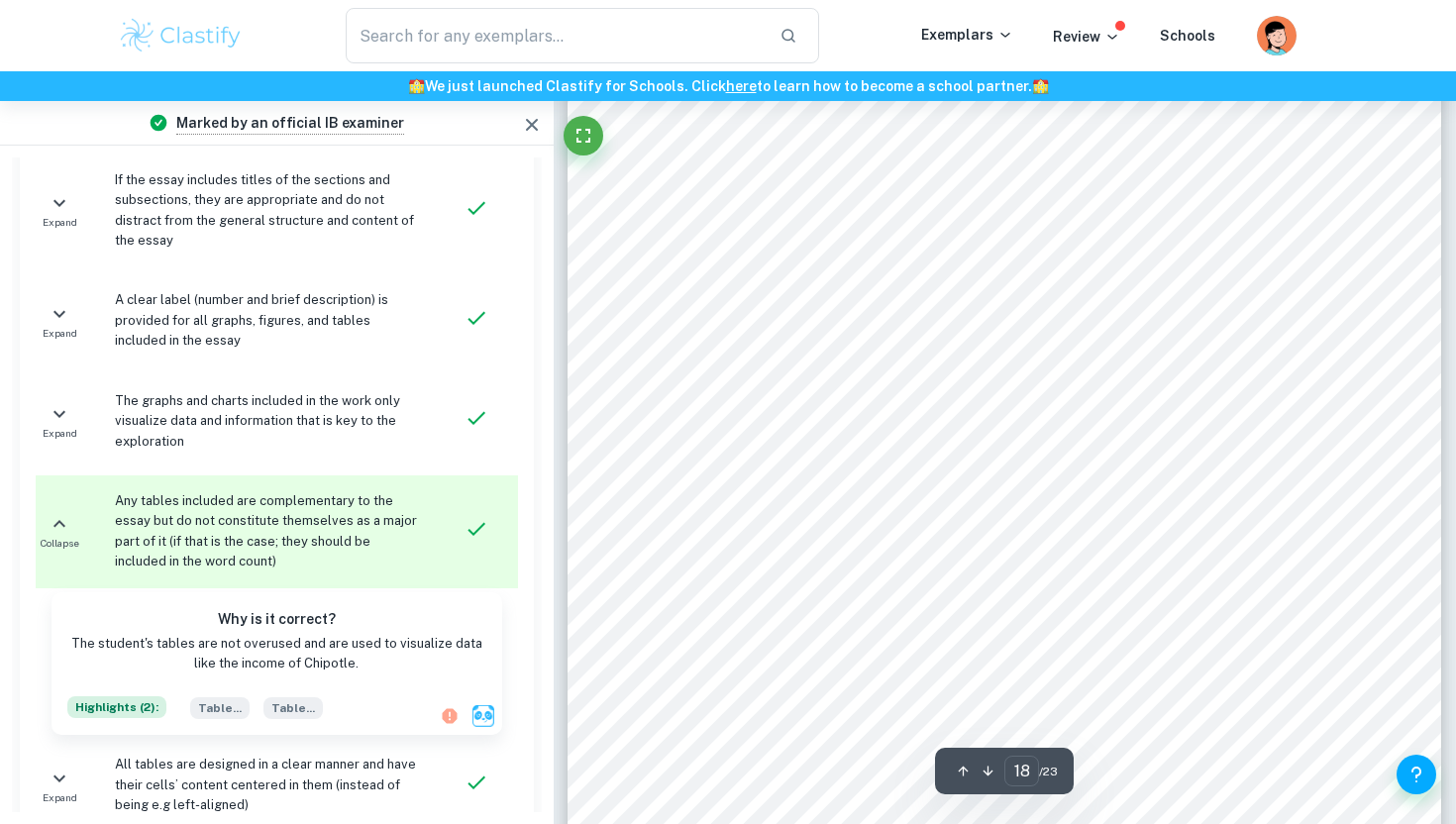 scroll, scrollTop: 19580, scrollLeft: 0, axis: vertical 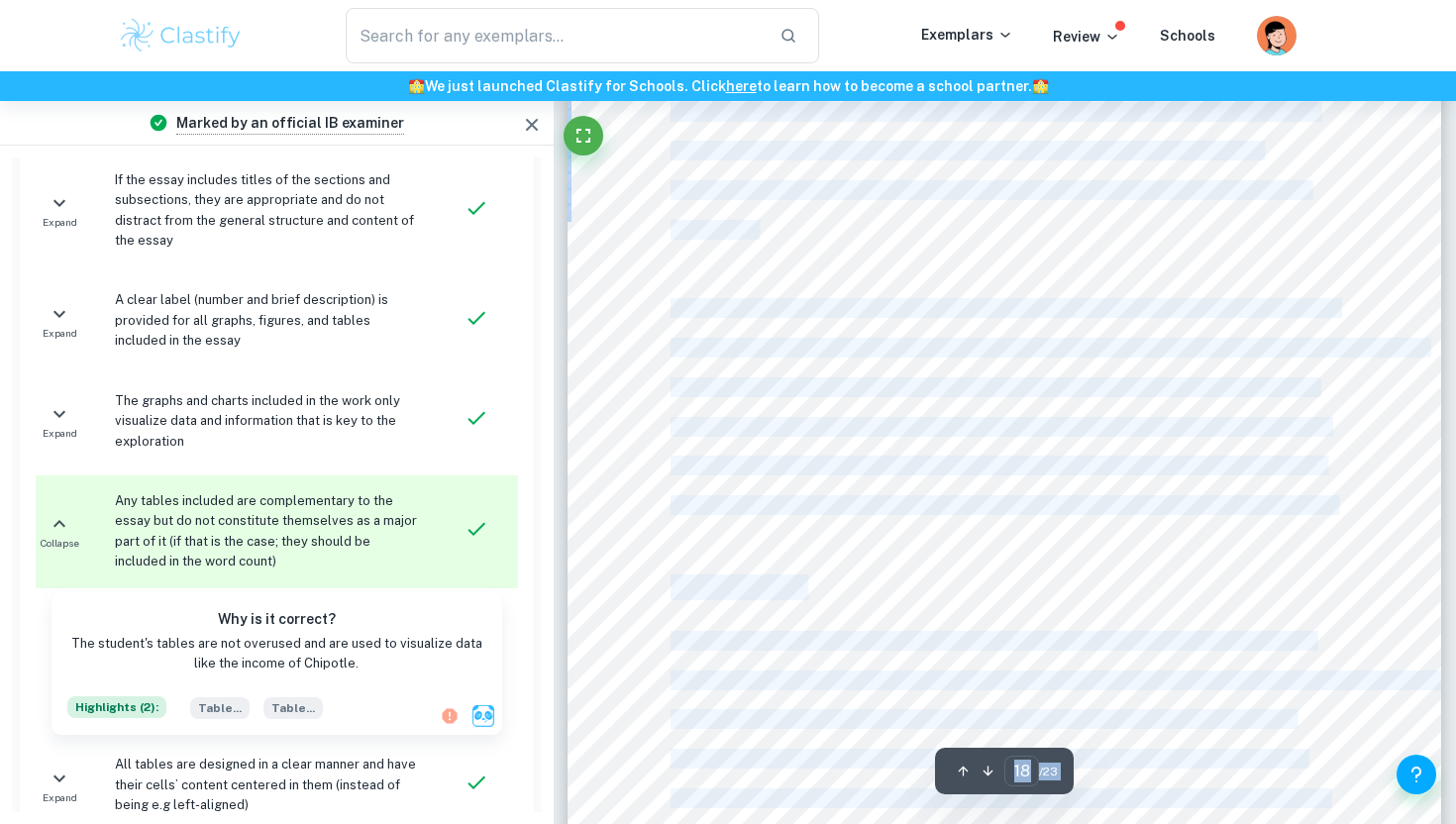 drag, startPoint x: 1053, startPoint y: 648, endPoint x: 929, endPoint y: 612, distance: 129.1201 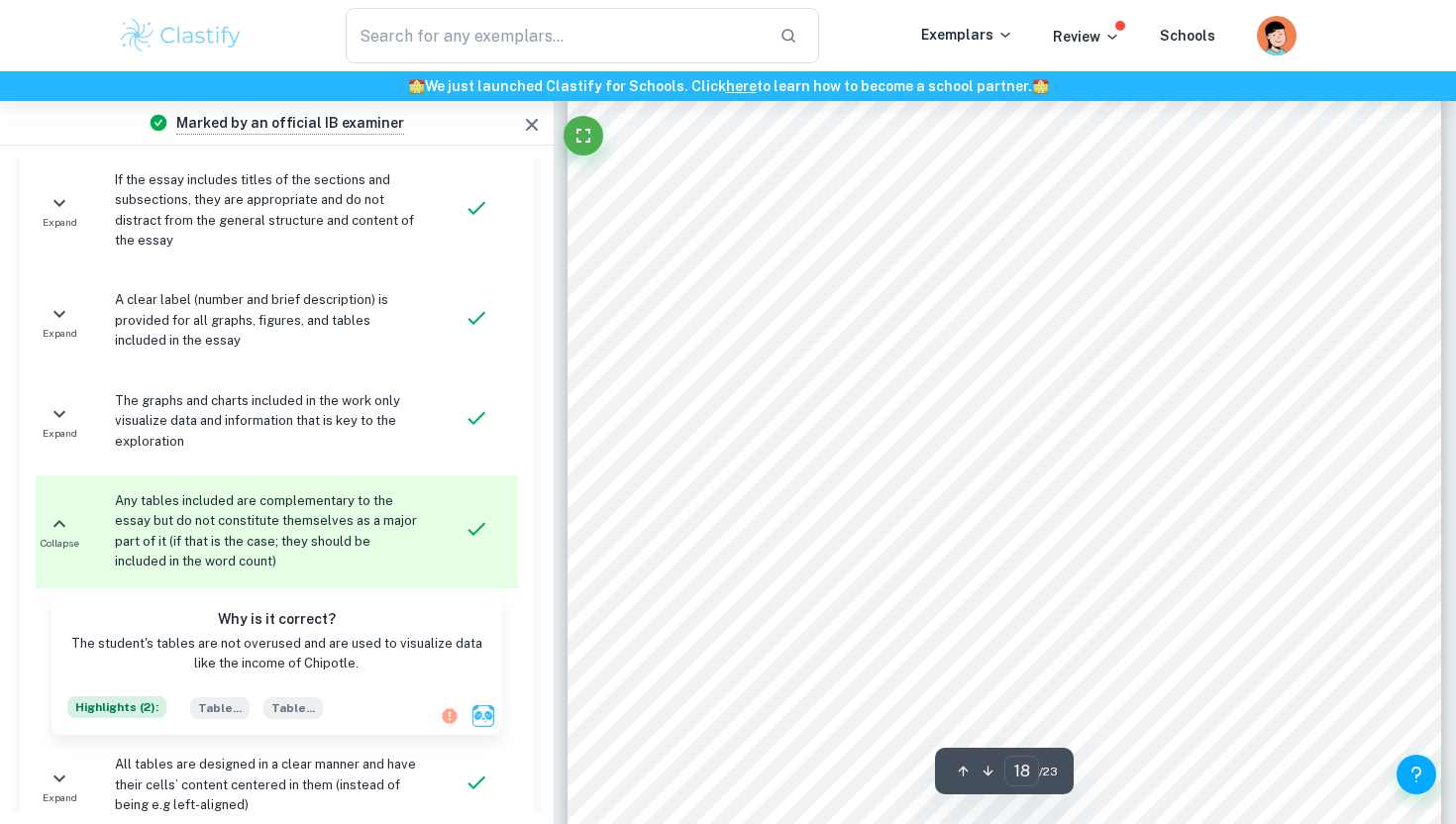 click on "Chipotle's 2022 sustainability report suggests that employees are treated well, with 90% of surveyed employees saying that Chipotle is a great place to work (Chipotle, 2022). This helps improve the general public's perception of Chipotle as it shows that they are a human-centered company that focuses on customer and workforce satisfaction, which could encourage customers, most notably socially conscious customers, to purchase Chipotle products over its competitors. Lastly, the governance factor examines how well a company's decision-making process is and the distribution of rights and responsibilities of different groups. Chipotle incorporates governance into its business operations by evaluating the performance of the senior management team and CEO and remaining transparent to stakeholders to maintain integrity (Chipotle, n.d.). They have also extended its governance structure since its introduction of the Food Safety Advisory Board 6. Conclusion on recovering its brand image and profitability through" at bounding box center (1004, 484) 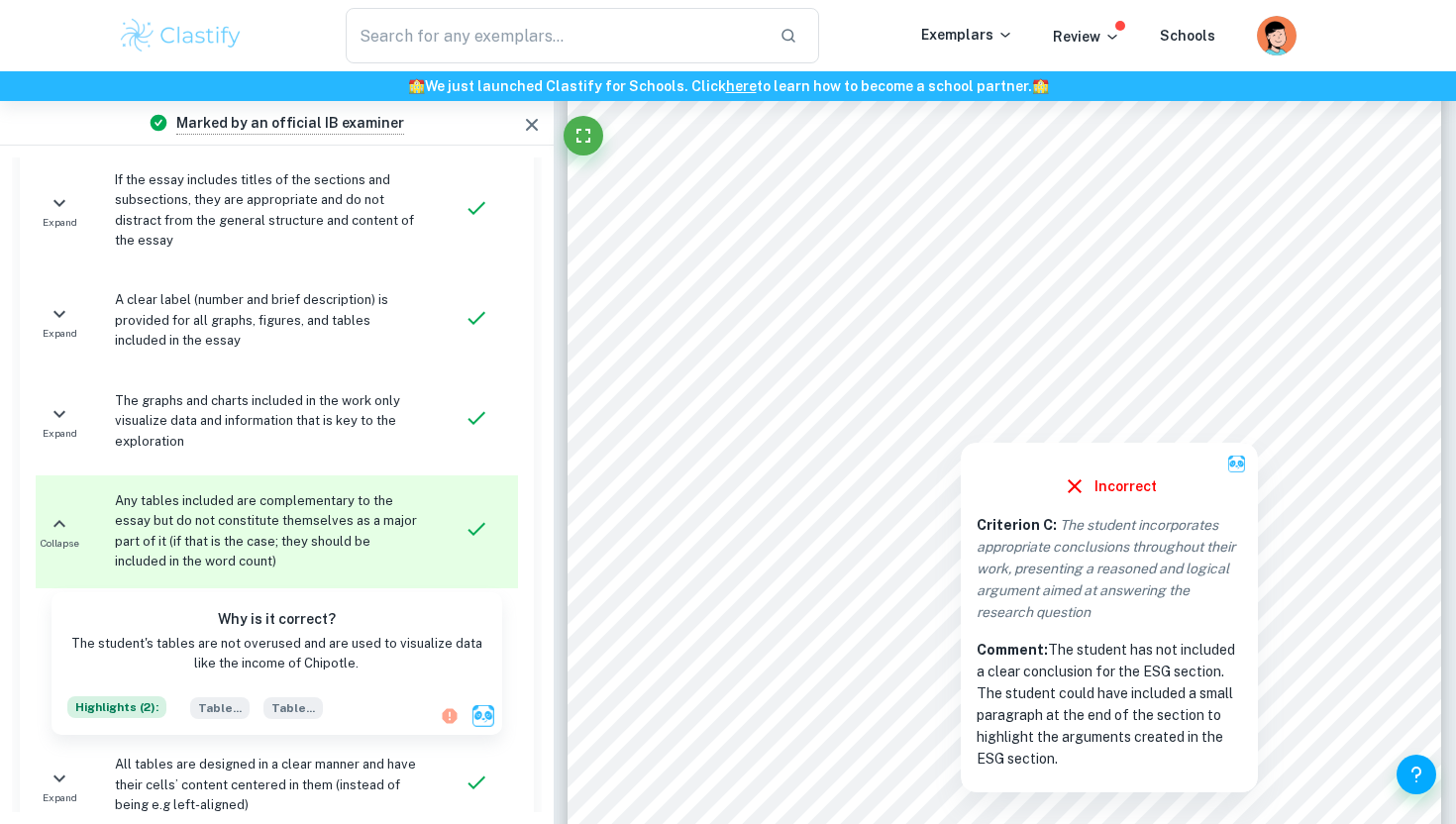 drag, startPoint x: 990, startPoint y: 671, endPoint x: 1200, endPoint y: 759, distance: 227.69278 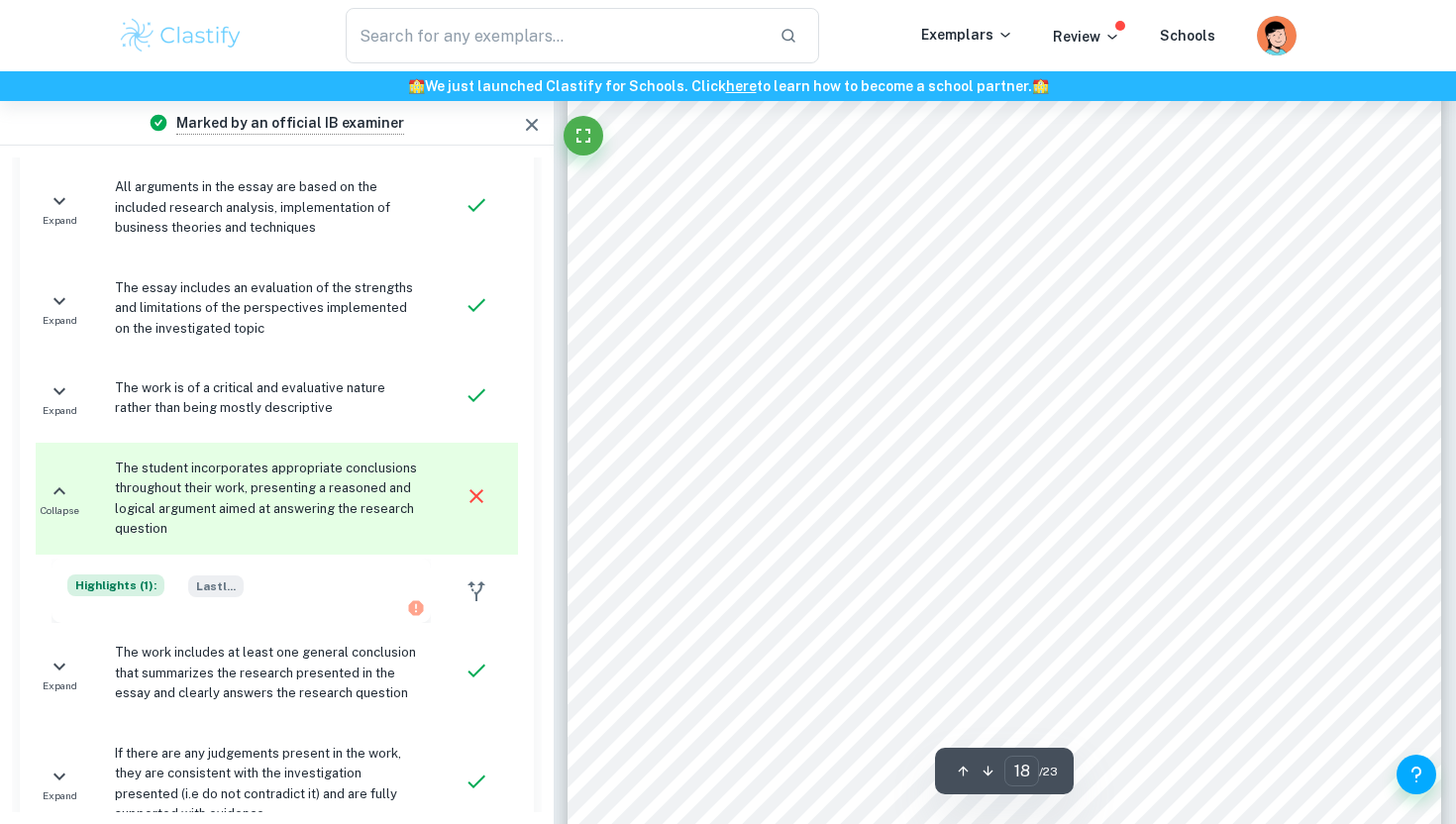 copy on "clear conclusion for the ESG section. The student could have included a small paragraph at the end of the section to highlight the arguments created in the ESG section." 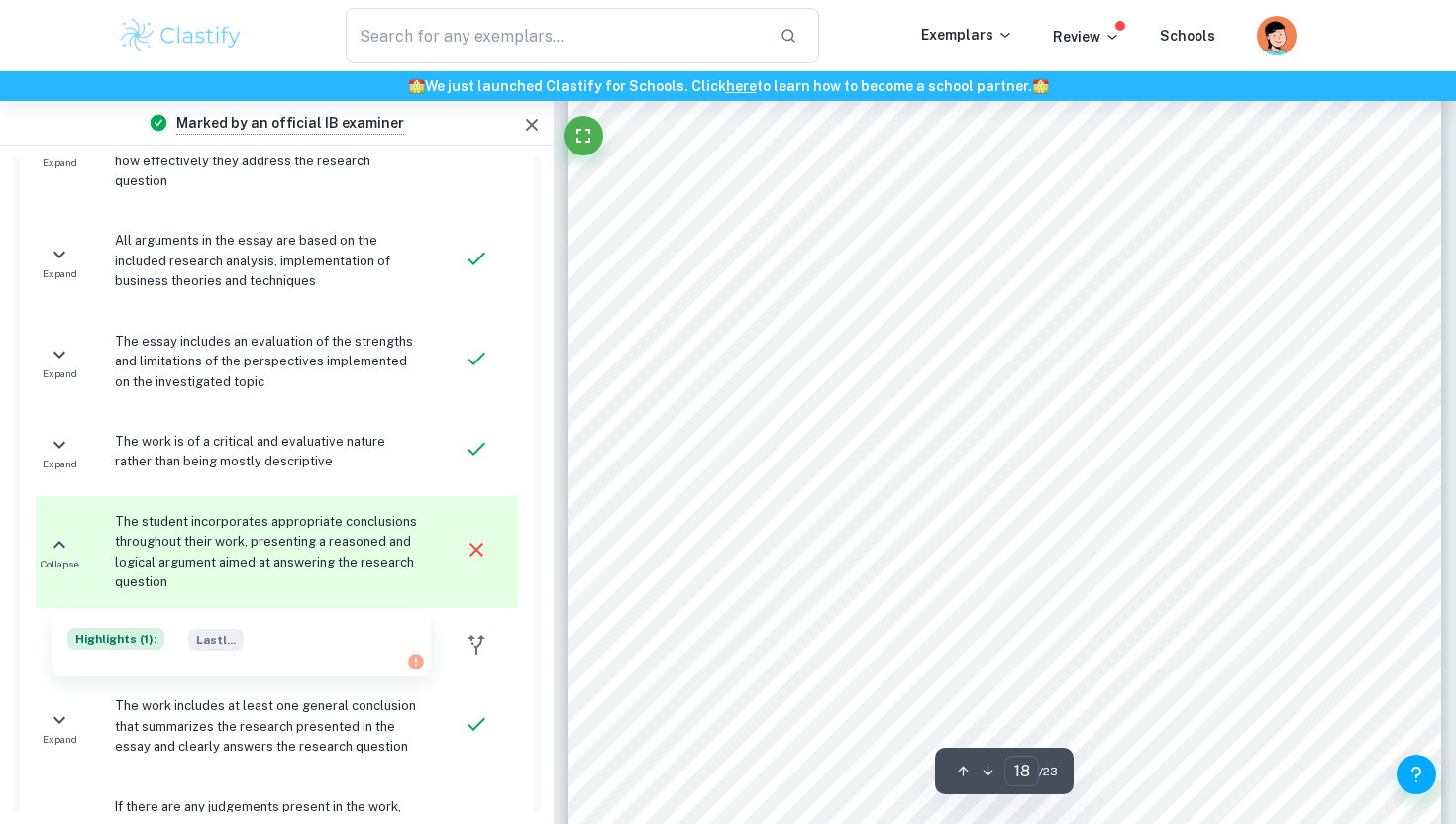 click on "Chipotle's 2022 sustainability report suggests that employees are treated well, with 90% of surveyed employees saying that Chipotle is a great place to work (Chipotle, 2022). This helps improve the general public's perception of Chipotle as it shows that they are a human-centered company that focuses on customer and workforce satisfaction, which could encourage customers, most notably socially conscious customers, to purchase Chipotle products over its competitors. Lastly, the governance factor examines how well a company's decision-making process is and the distribution of rights and responsibilities of different groups. Chipotle incorporates governance into its business operations by evaluating the performance of the senior management team and CEO and remaining transparent to stakeholders to maintain integrity (Chipotle, n.d.). They have also extended its governance structure since its introduction of the Food Safety Advisory Board 6. Conclusion on recovering its brand image and profitability through" at bounding box center (1004, 484) 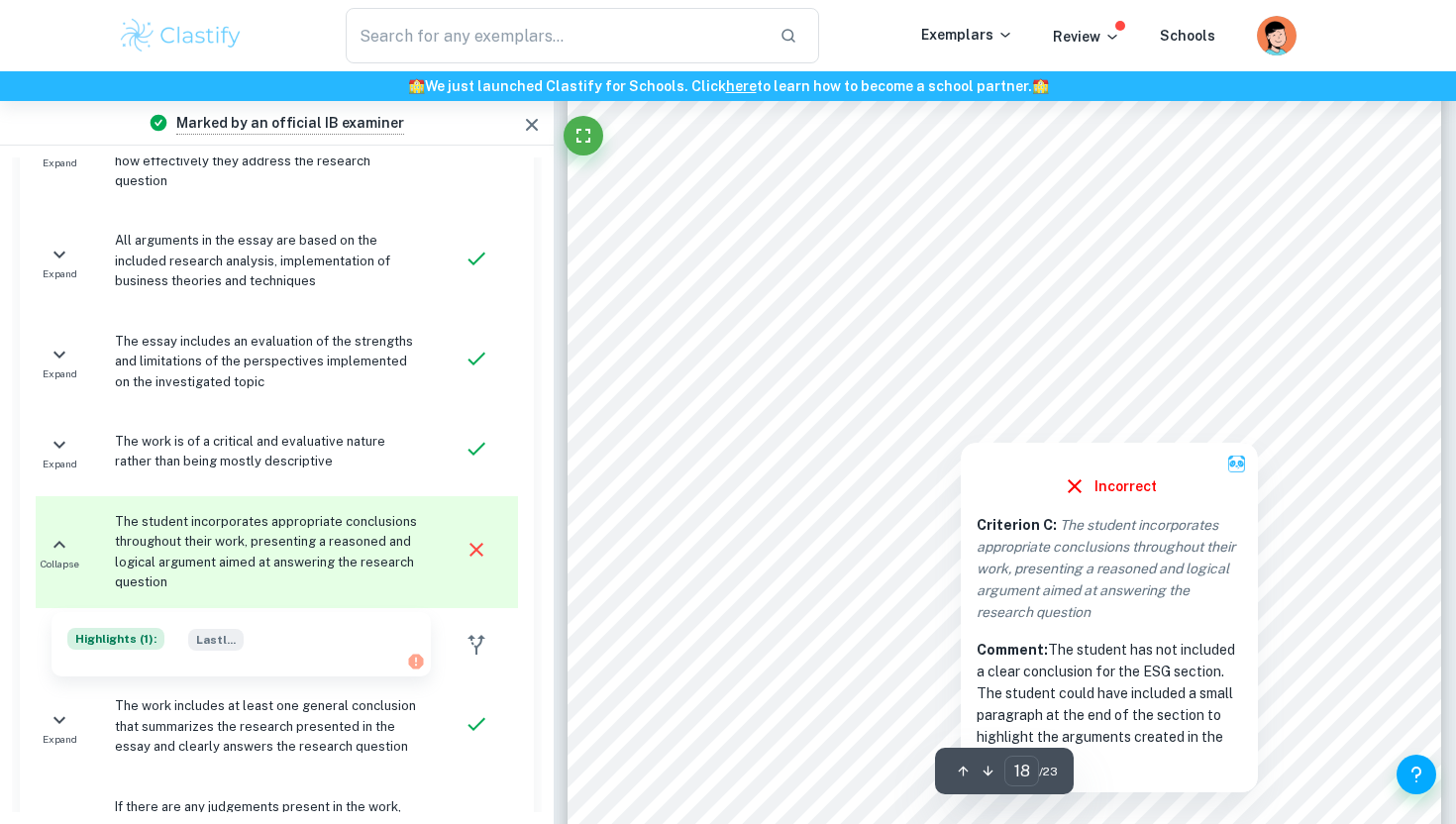 click at bounding box center [993, 387] 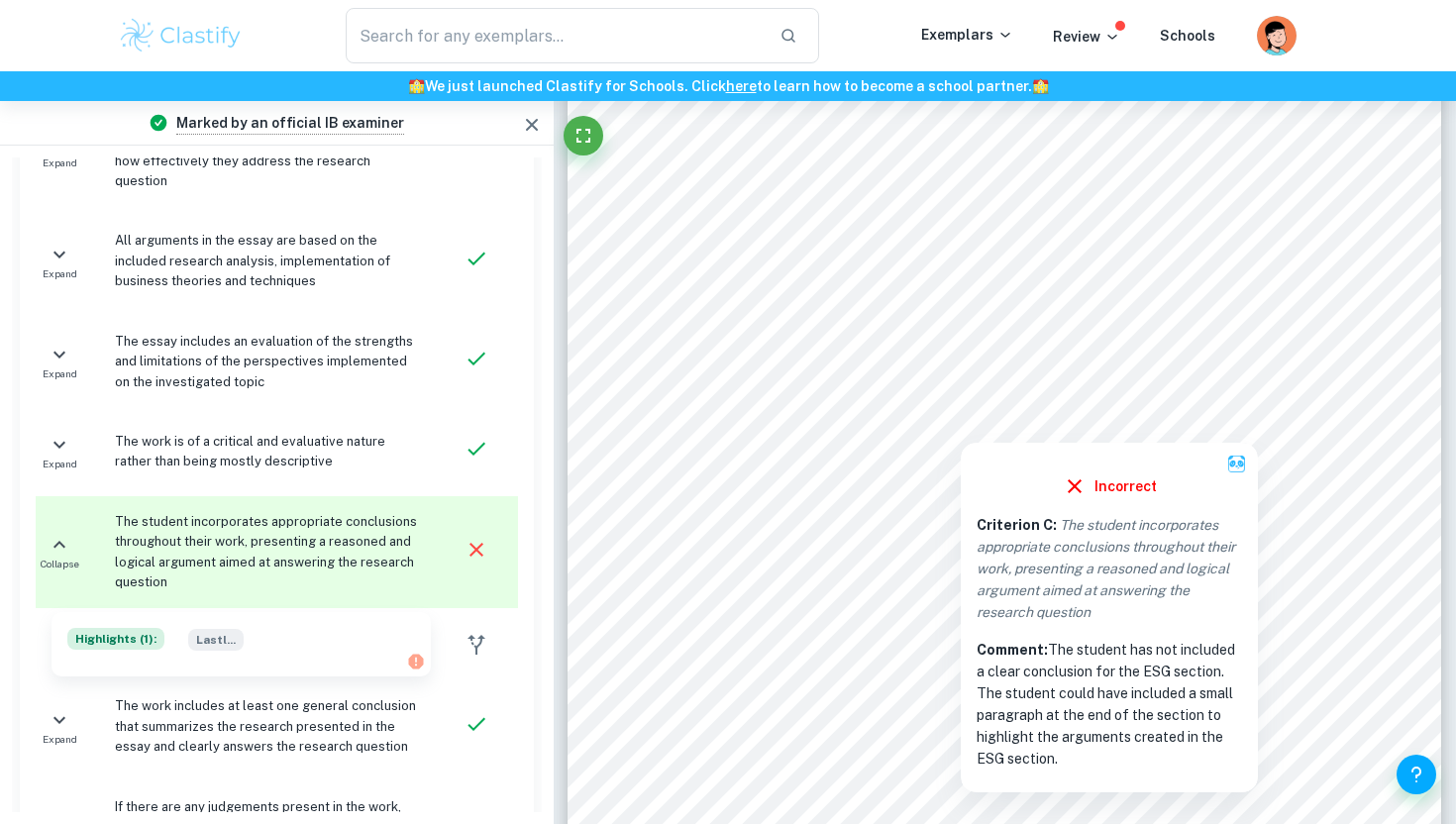 drag, startPoint x: 978, startPoint y: 672, endPoint x: 1107, endPoint y: 764, distance: 158.44557 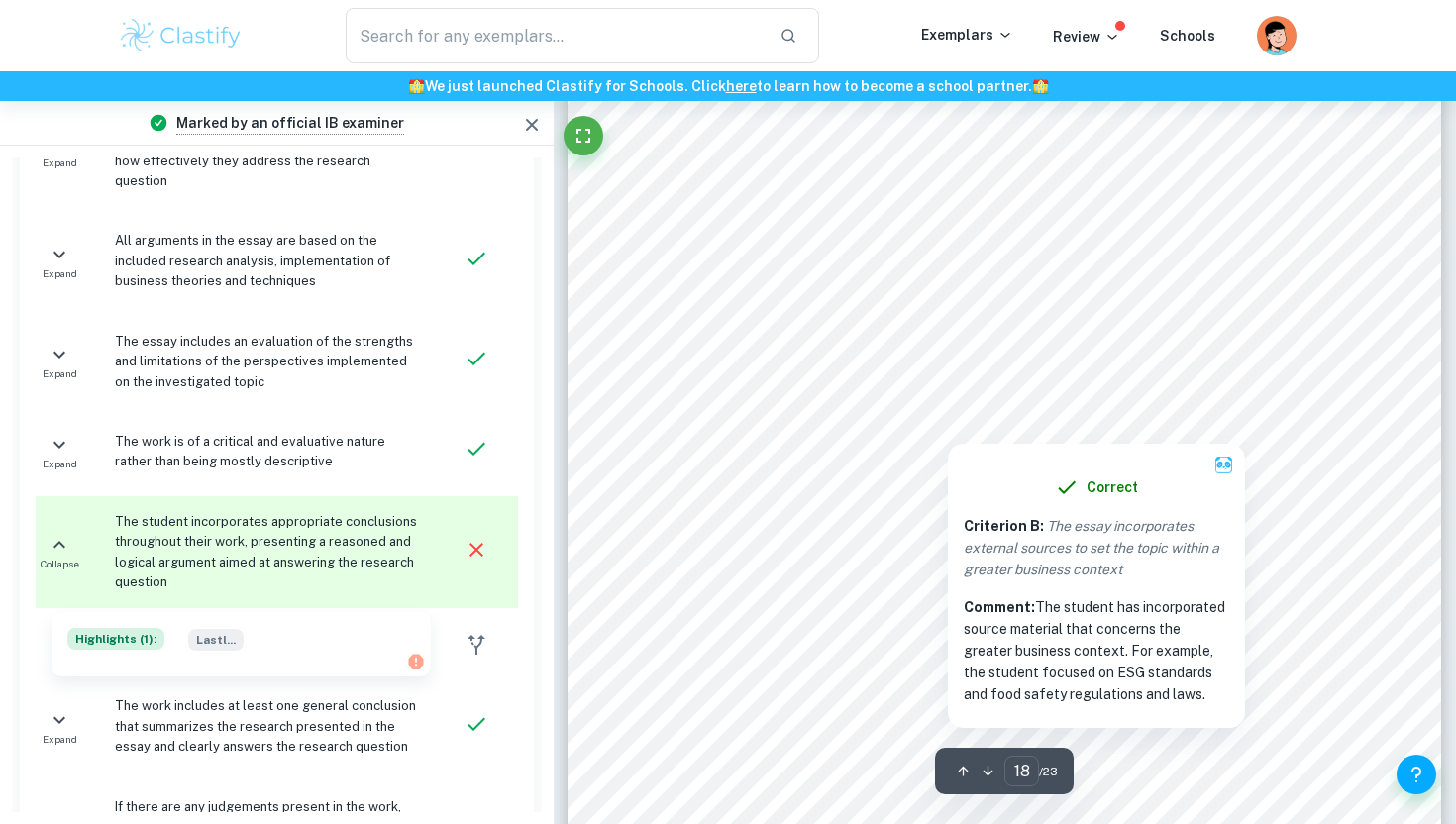 scroll, scrollTop: 19658, scrollLeft: 0, axis: vertical 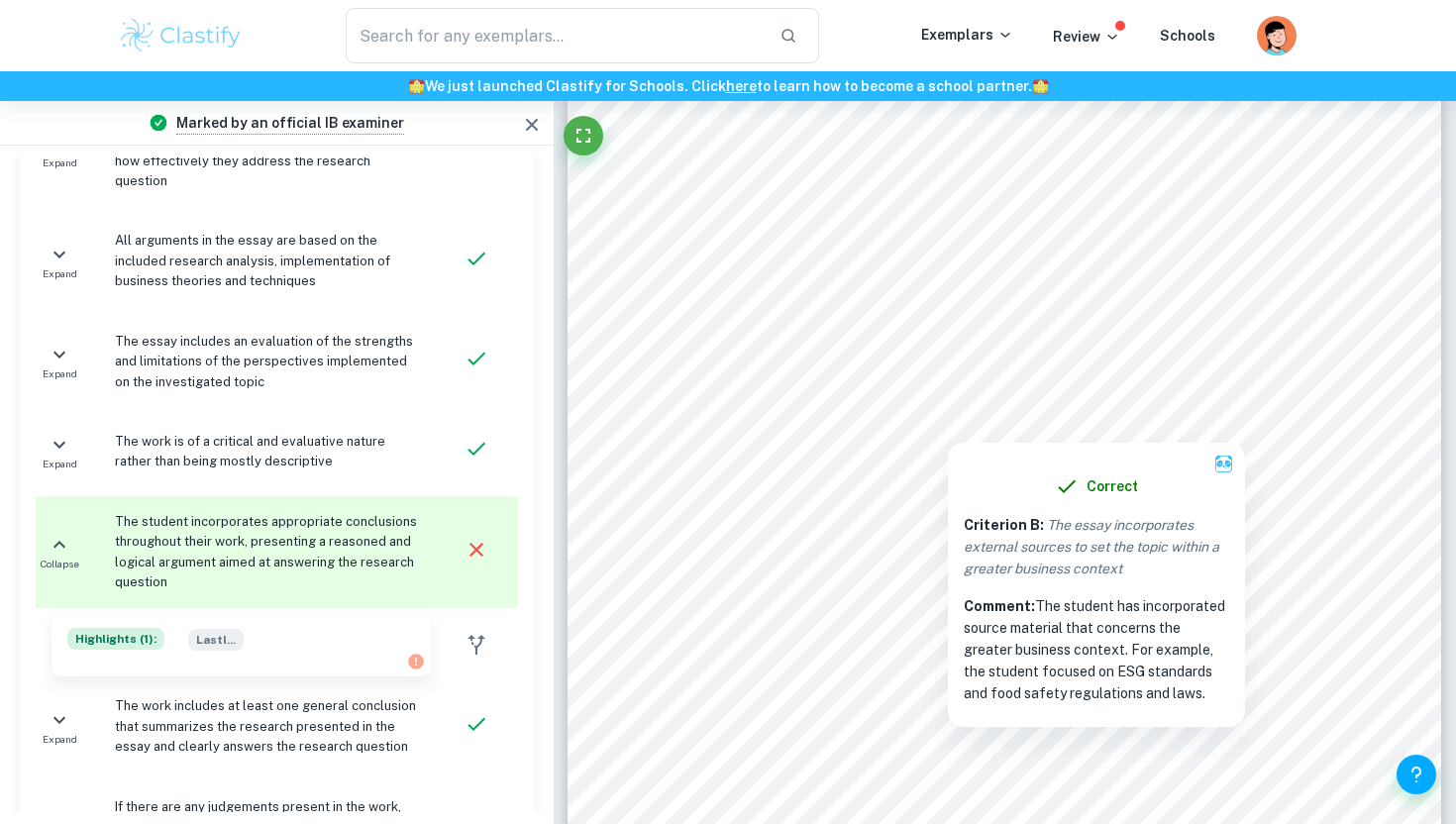 copy on "Criterion B :   The essay incorporates external sources to set the topic within a greater business context Comment:  The student has incorporated source material that concerns the greater business context. For example, the student focused on ESG standards and food safety regulations and laws." 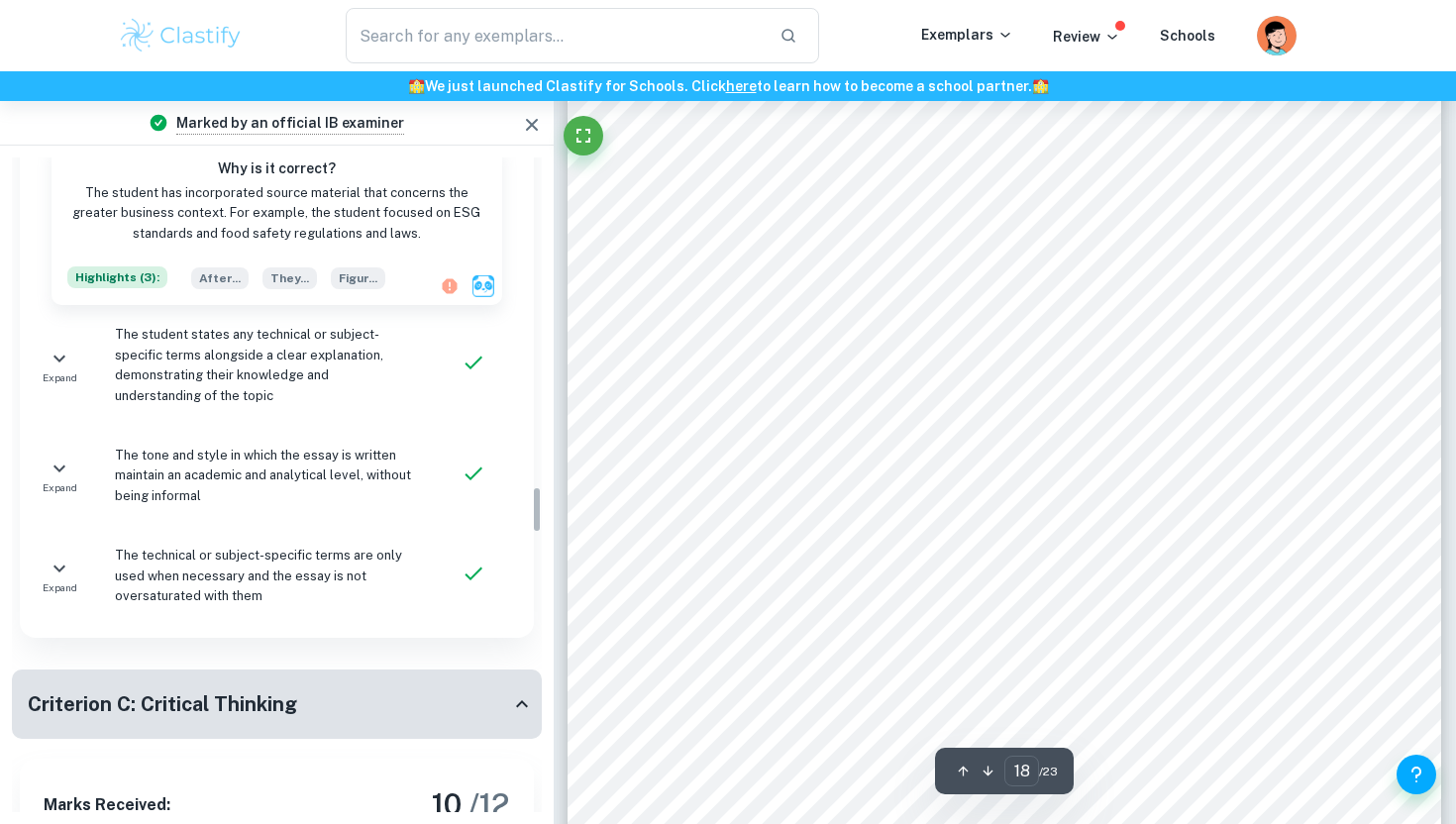 scroll, scrollTop: 4616, scrollLeft: 0, axis: vertical 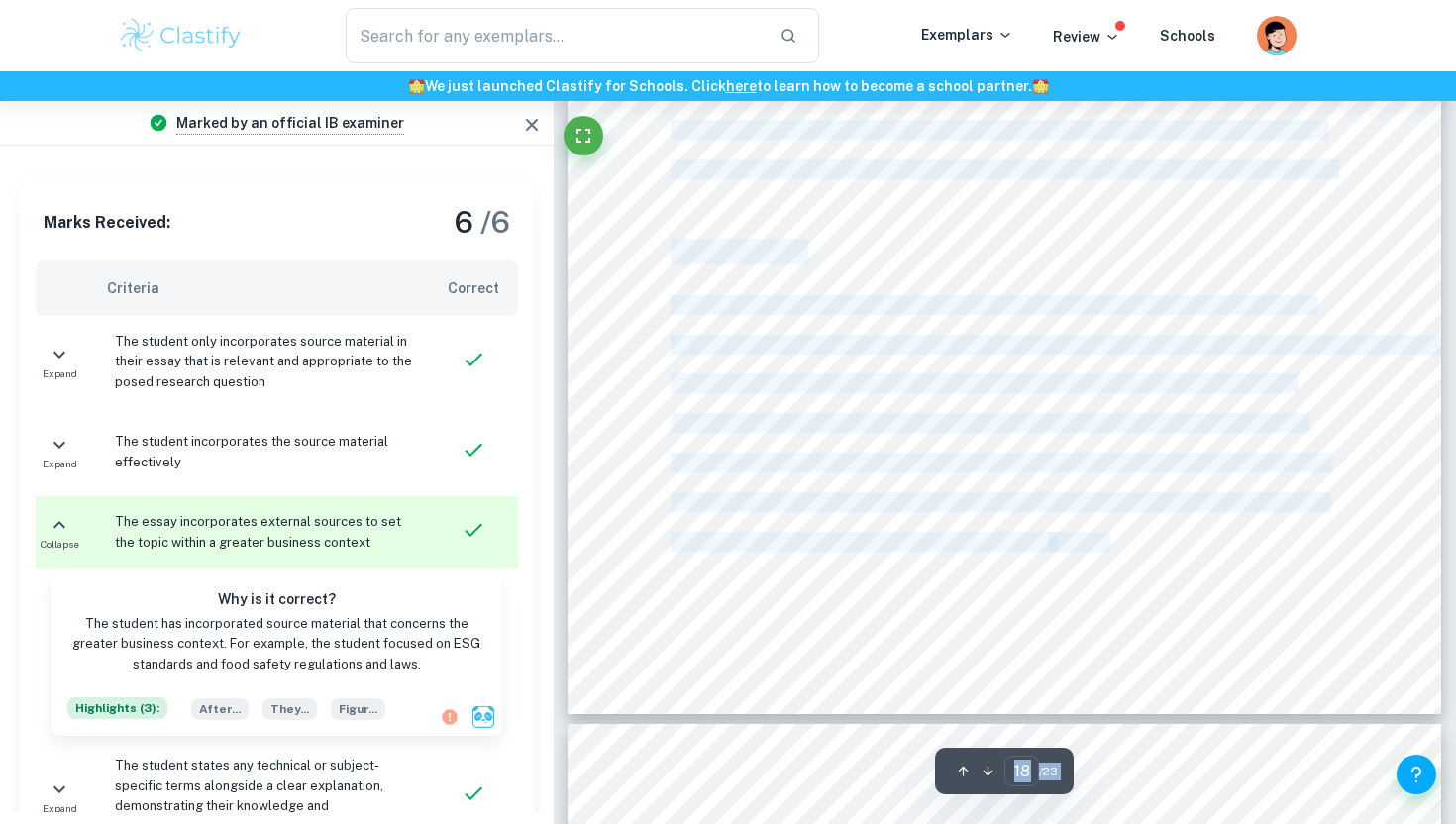 drag, startPoint x: 672, startPoint y: 247, endPoint x: 734, endPoint y: 601, distance: 359.38837 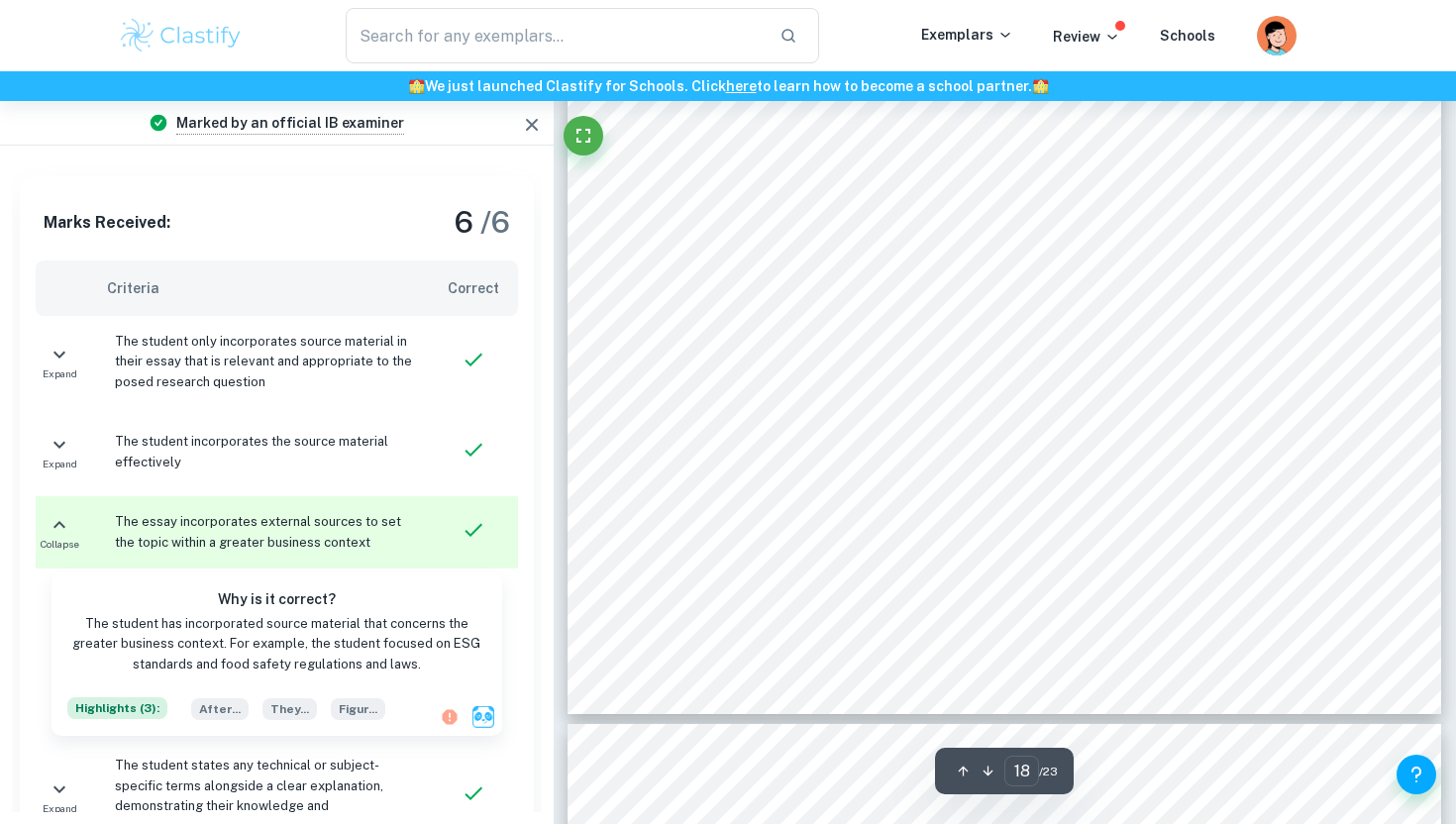 click on "Chipotle's 2022 sustainability report suggests that employees are treated well, with 90% of surveyed employees saying that Chipotle is a great place to work (Chipotle, 2022). This helps improve the general public's perception of Chipotle as it shows that they are a human-centered company that focuses on customer and workforce satisfaction, which could encourage customers, most notably socially conscious customers, to purchase Chipotle products over its competitors. Lastly, the governance factor examines how well a company's decision-making process is and the distribution of rights and responsibilities of different groups. Chipotle incorporates governance into its business operations by evaluating the performance of the senior management team and CEO and remaining transparent to stakeholders to maintain integrity (Chipotle, n.d.). They have also extended its governance structure since its introduction of the Food Safety Advisory Board 6. Conclusion on recovering its brand image and profitability through" at bounding box center (1004, 149) 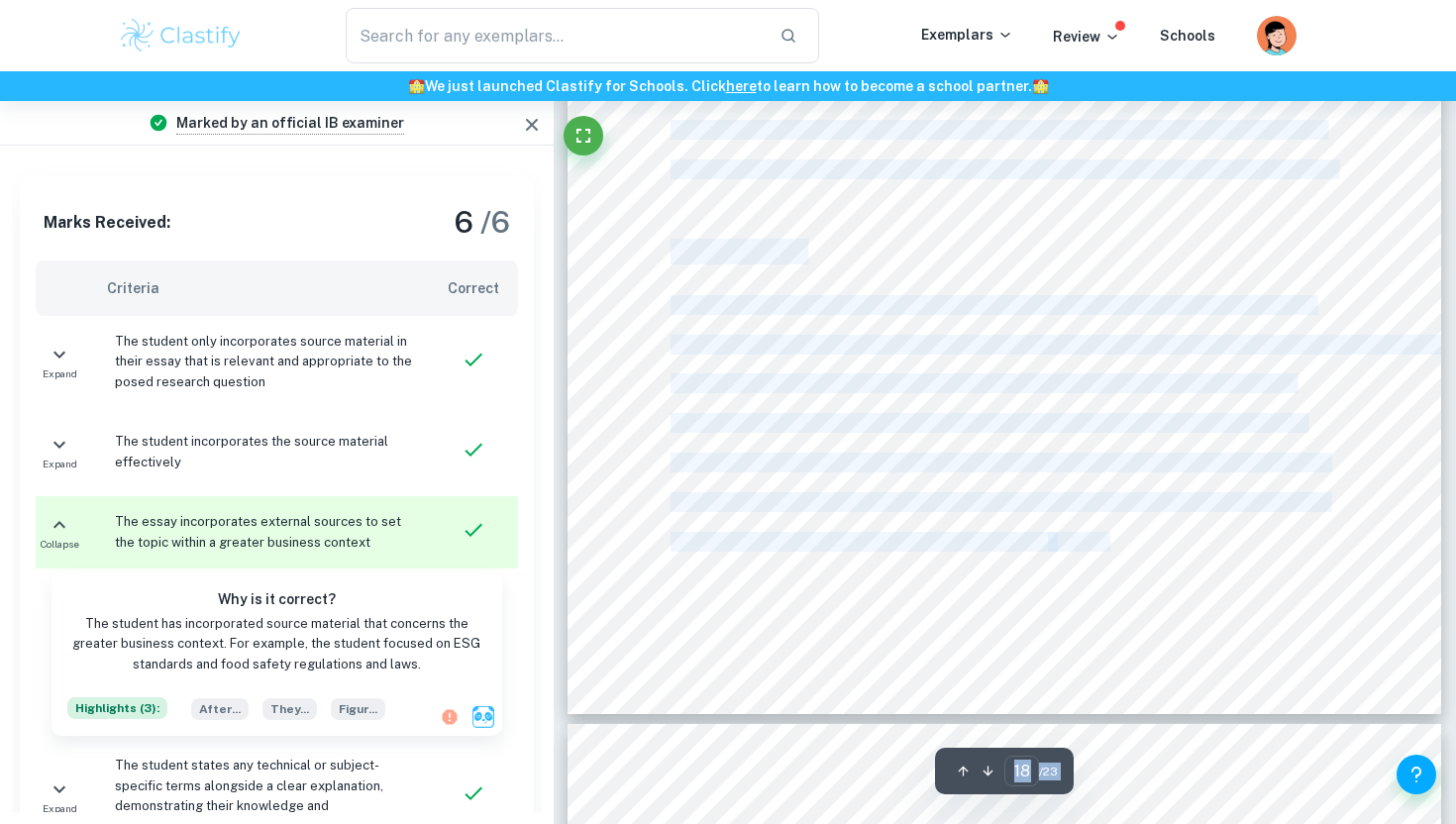 drag, startPoint x: 672, startPoint y: 253, endPoint x: 843, endPoint y: 259, distance: 171.10523 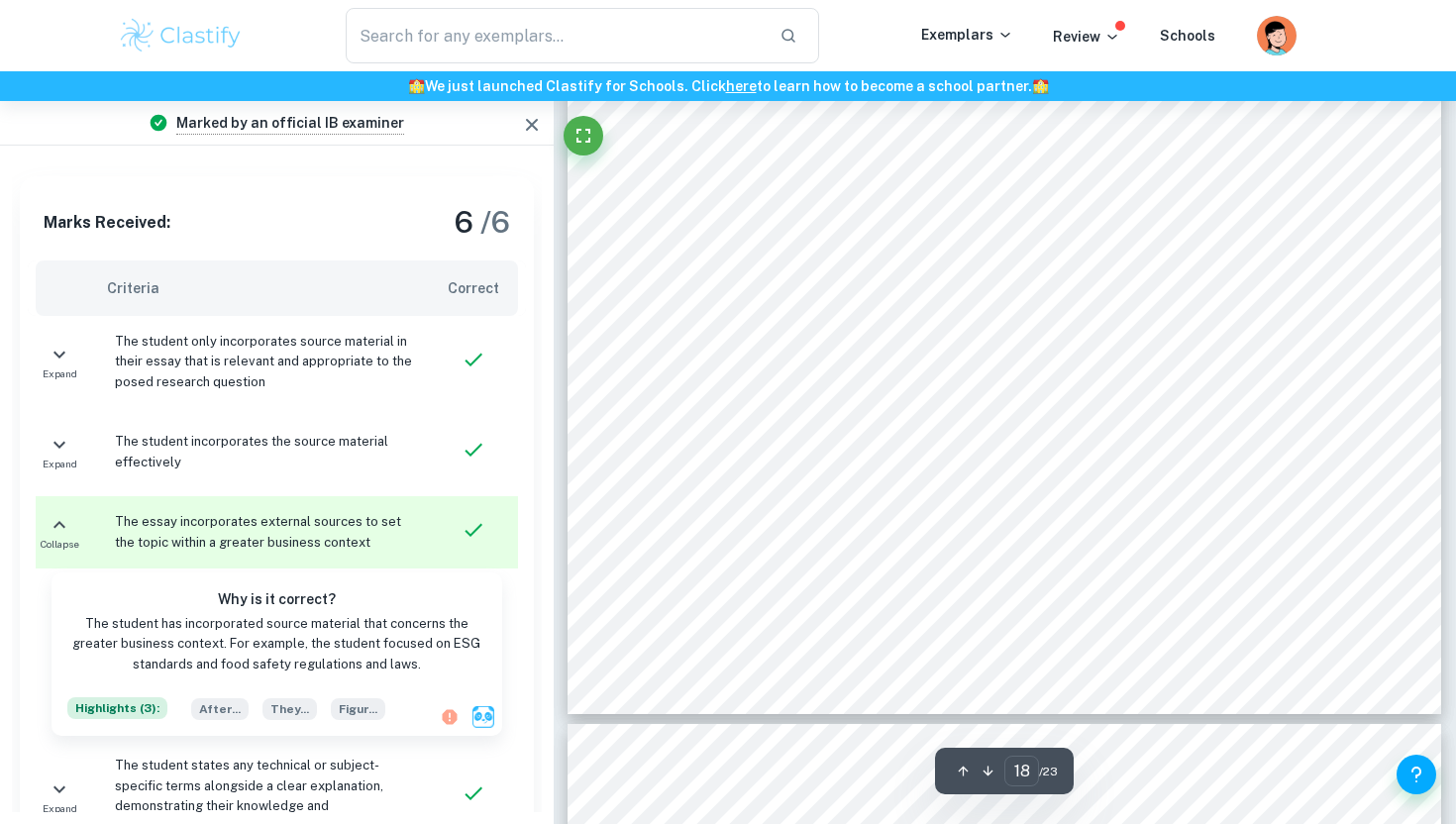 click on "Chipotle's 2022 sustainability report suggests that employees are treated well, with 90% of surveyed employees saying that Chipotle is a great place to work (Chipotle, 2022). This helps improve the general public's perception of Chipotle as it shows that they are a human-centered company that focuses on customer and workforce satisfaction, which could encourage customers, most notably socially conscious customers, to purchase Chipotle products over its competitors. Lastly, the governance factor examines how well a company's decision-making process is and the distribution of rights and responsibilities of different groups. Chipotle incorporates governance into its business operations by evaluating the performance of the senior management team and CEO and remaining transparent to stakeholders to maintain integrity (Chipotle, n.d.). They have also extended its governance structure since its introduction of the Food Safety Advisory Board 6. Conclusion on recovering its brand image and profitability through" at bounding box center (1004, 149) 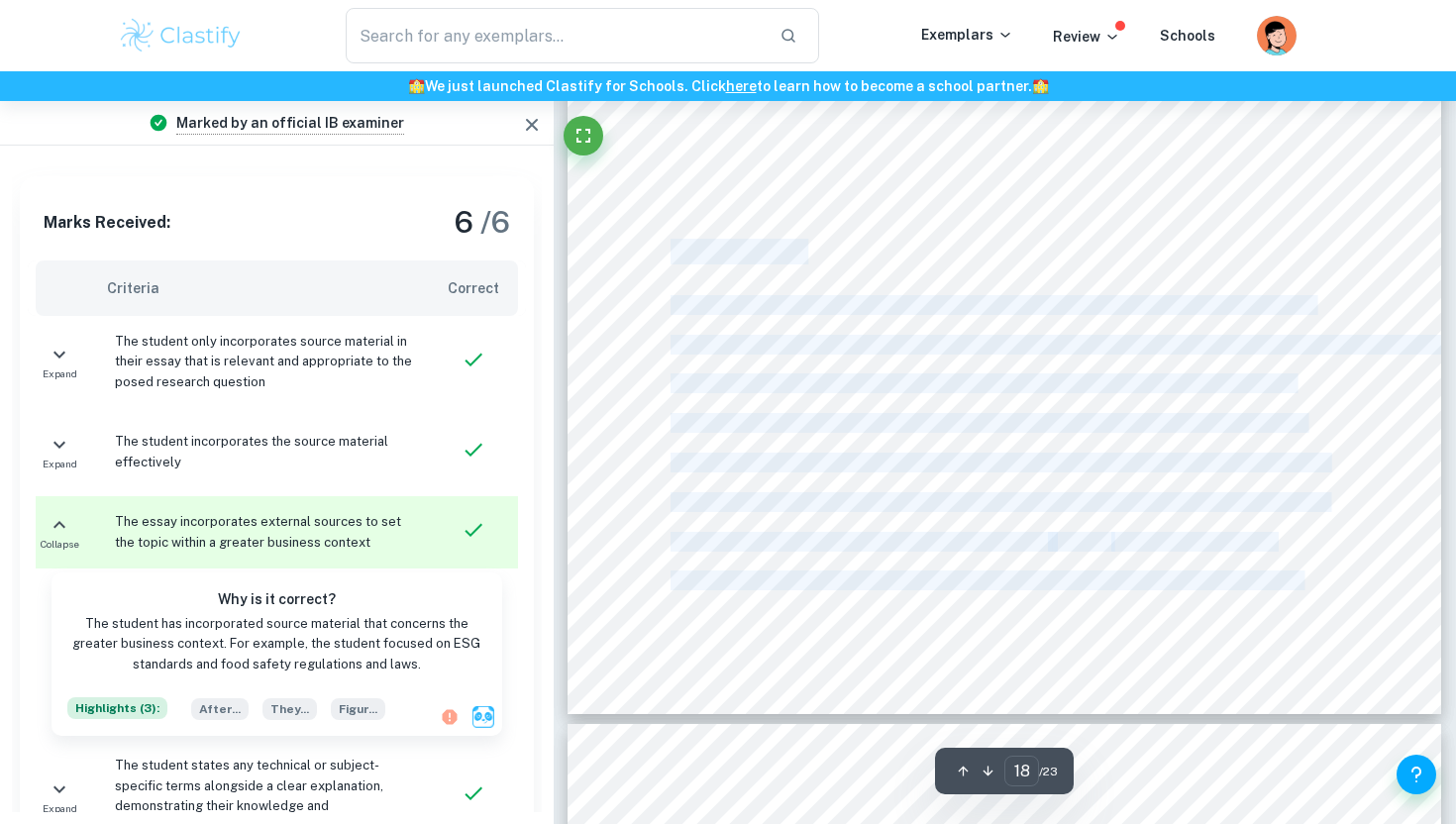 click on "Chipotle's 2022 sustainability report suggests that employees are treated well, with 90% of surveyed employees saying that Chipotle is a great place to work (Chipotle, 2022). This helps improve the general public's perception of Chipotle as it shows that they are a human-centered company that focuses on customer and workforce satisfaction, which could encourage customers, most notably socially conscious customers, to purchase Chipotle products over its competitors. Lastly, the governance factor examines how well a company's decision-making process is and the distribution of rights and responsibilities of different groups. Chipotle incorporates governance into its business operations by evaluating the performance of the senior management team and CEO and remaining transparent to stakeholders to maintain integrity (Chipotle, n.d.). They have also extended its governance structure since its introduction of the Food Safety Advisory Board 6. Conclusion on recovering its brand image and profitability through" at bounding box center [1004, 149] 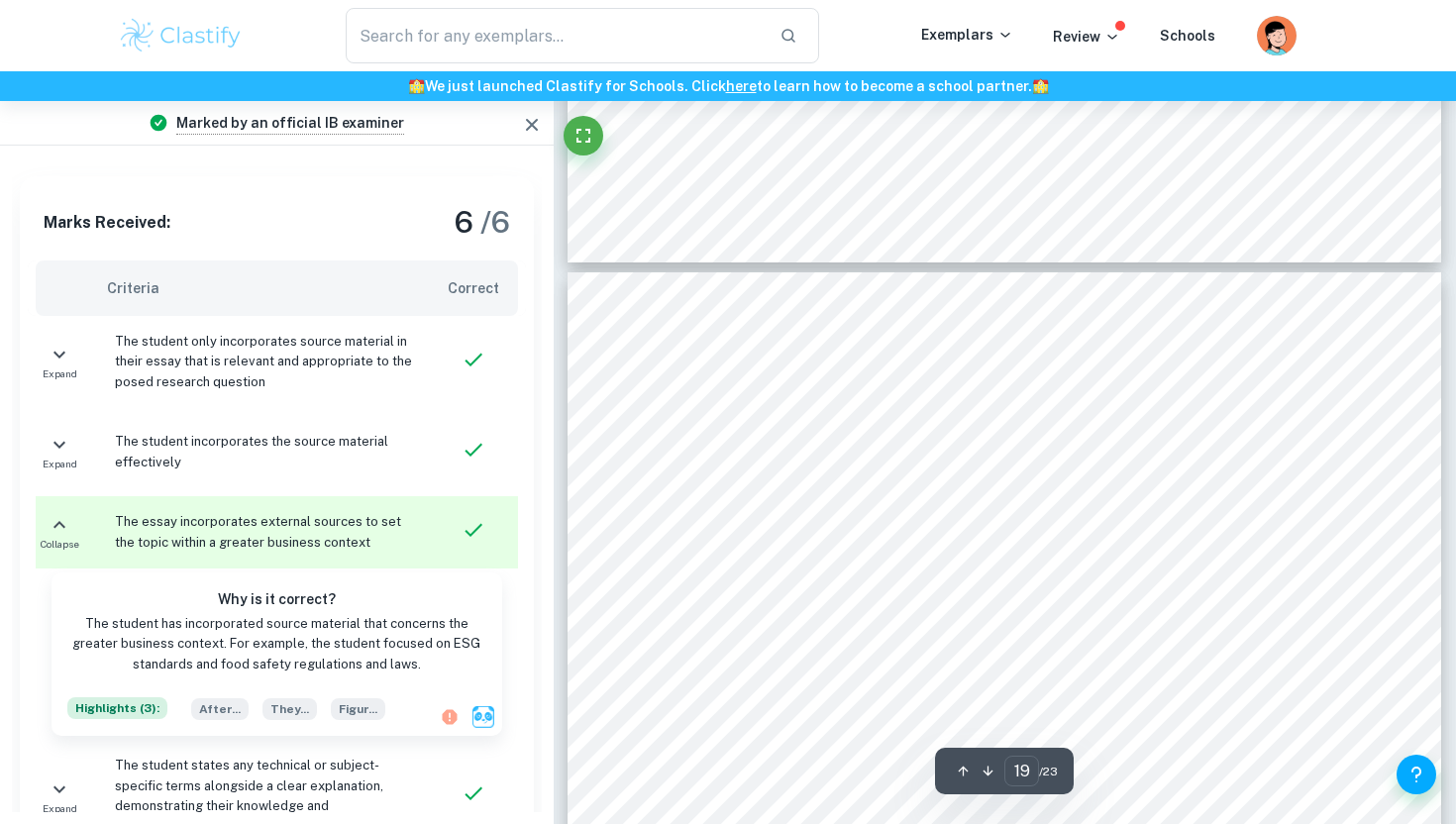 click on "recover from its trough. Moreover," at bounding box center (789, 385) 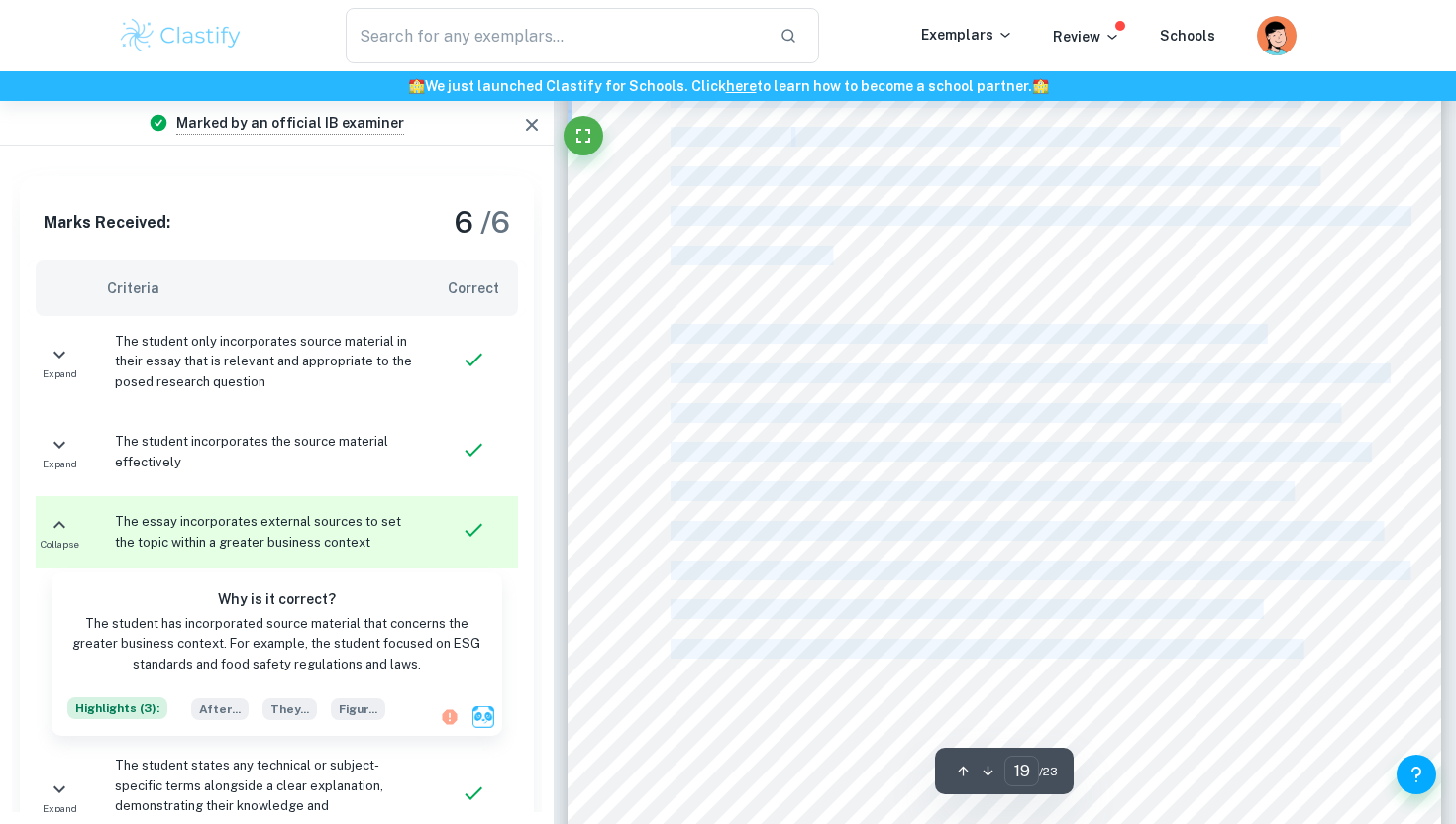 scroll, scrollTop: 20777, scrollLeft: 0, axis: vertical 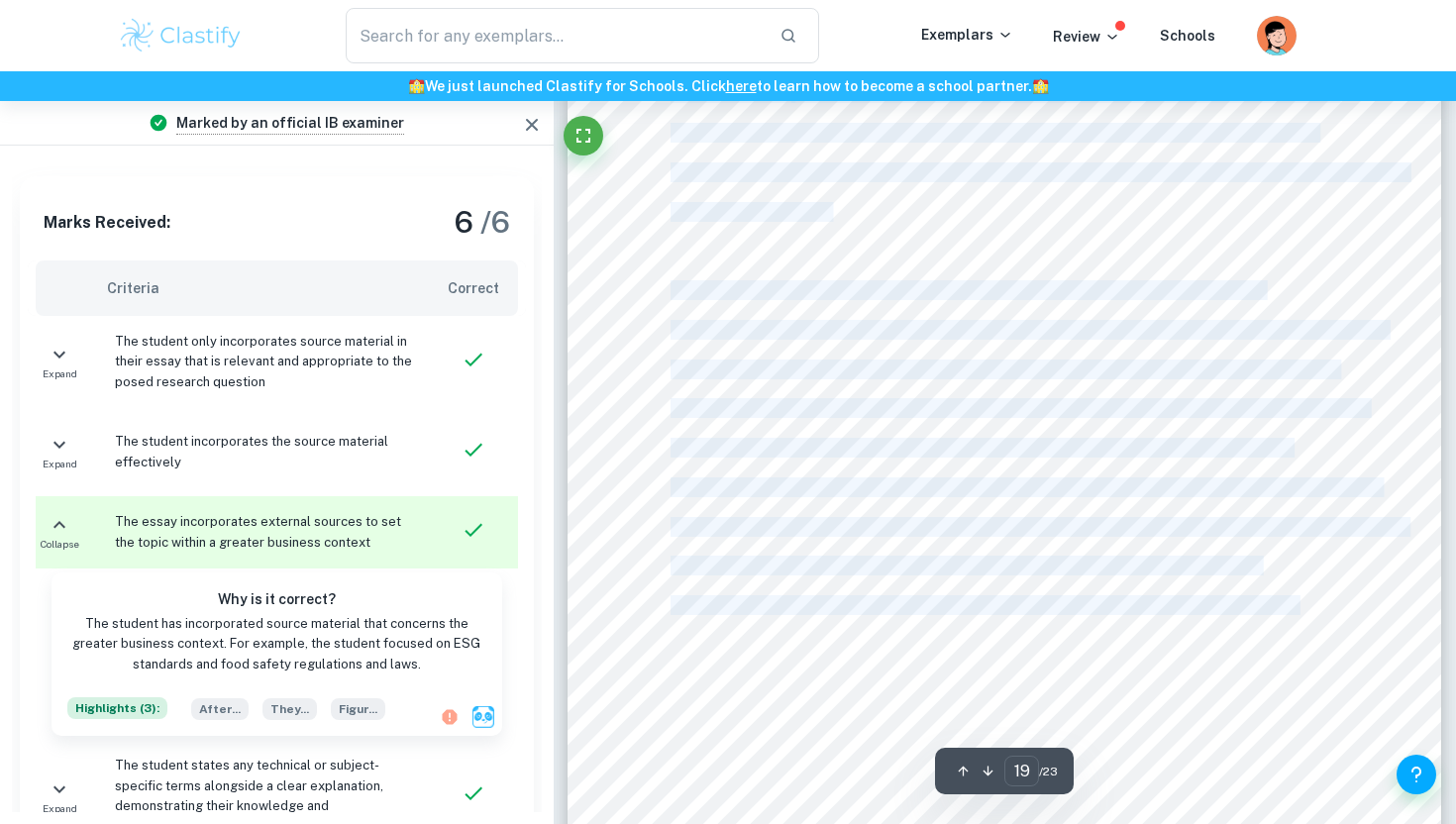 drag, startPoint x: 693, startPoint y: 391, endPoint x: 1297, endPoint y: 605, distance: 640.79 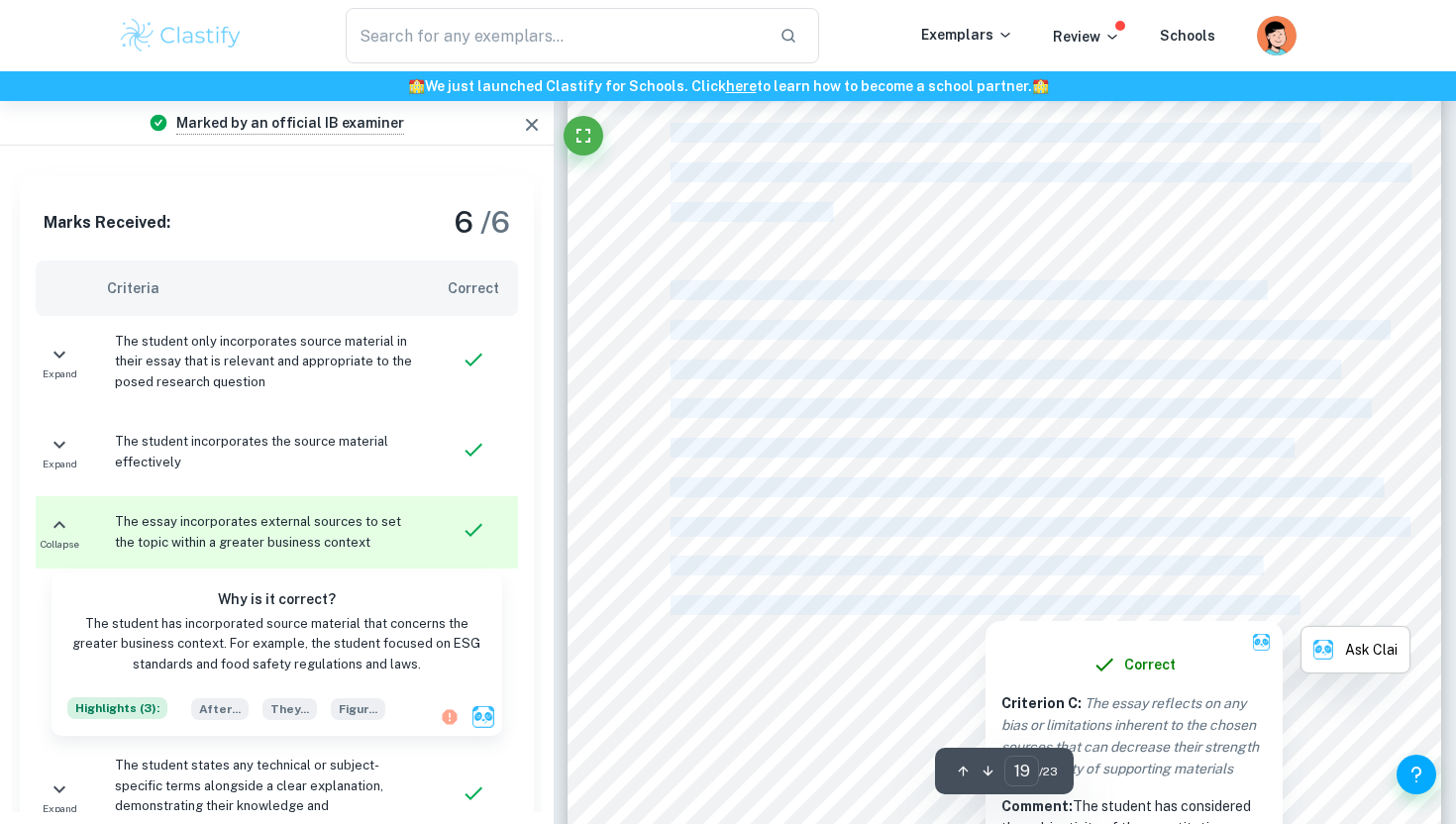 copy on "recover from its trough. Moreover,   Figure 2   and the ESG analysis highlight the range of CSR initiatives employed by Chipotle that go beyond food-safety measures, which correspond to higher sales revenue and profitability based on the financial data between 2015 and 2022 in Tables 1, 2, and 3 . Without the incorporation of CSR and ESG in Chipotle's business model, they most likely wouldn't be able to recover from this event and become even more successful than when the [MEDICAL_DATA] outbreaks occurred in [DATE], as audiences would have maintained a tarnished perception of Chipotle. The major limitation of this conclusion is that the extent to which these CSR measures contributed to Chipotle's recovery and continued growth is unknown, as other factors could've also helped improve Chipotle's brand image and profitability. Most notably, during the same time frame, [PERSON_NAME] began adopting mass media marketing strategies such as the "As Real As It Gets" marketing campaign in [DATE], which sought to improve transparenc..." 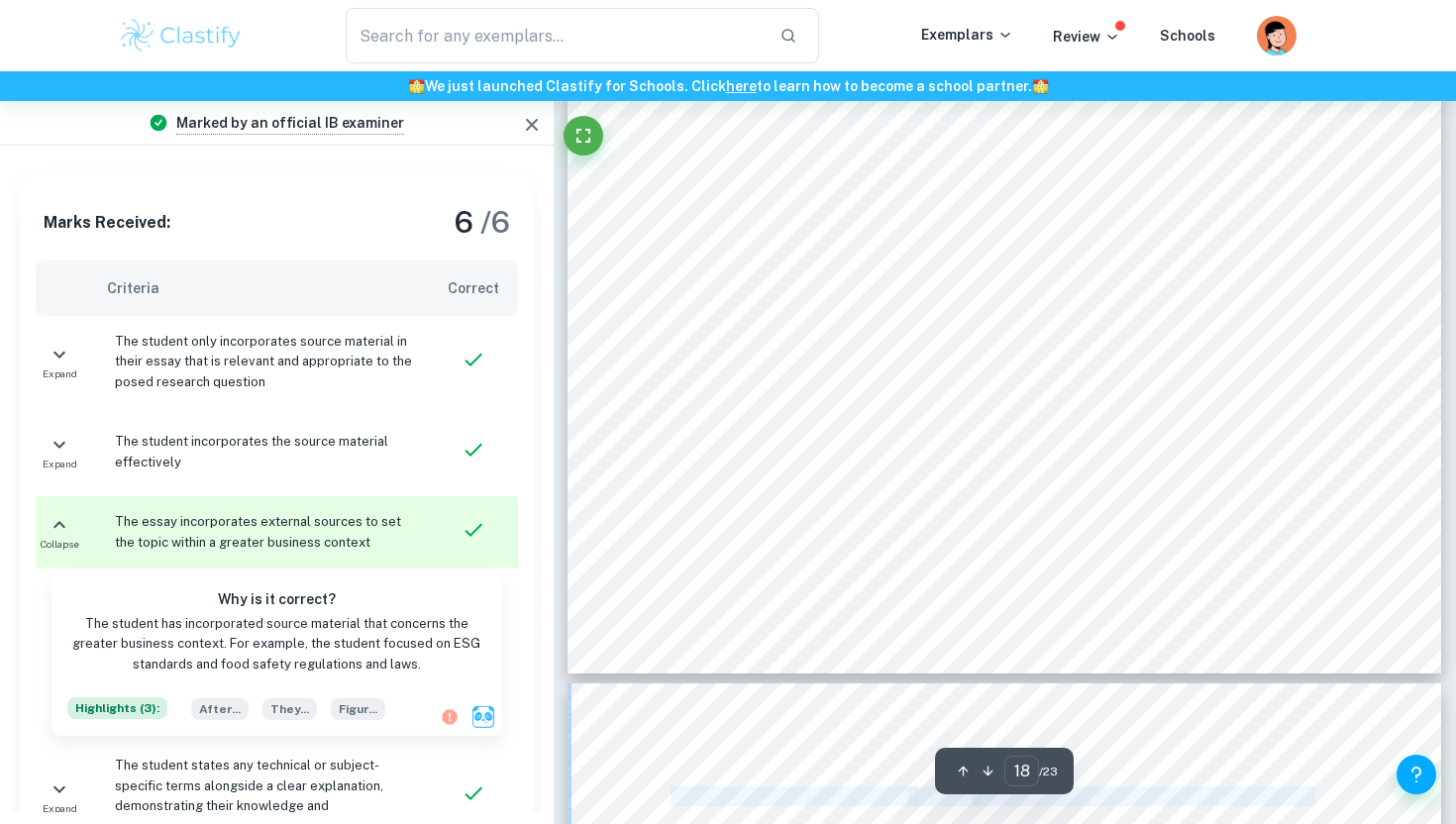 scroll, scrollTop: 19893, scrollLeft: 0, axis: vertical 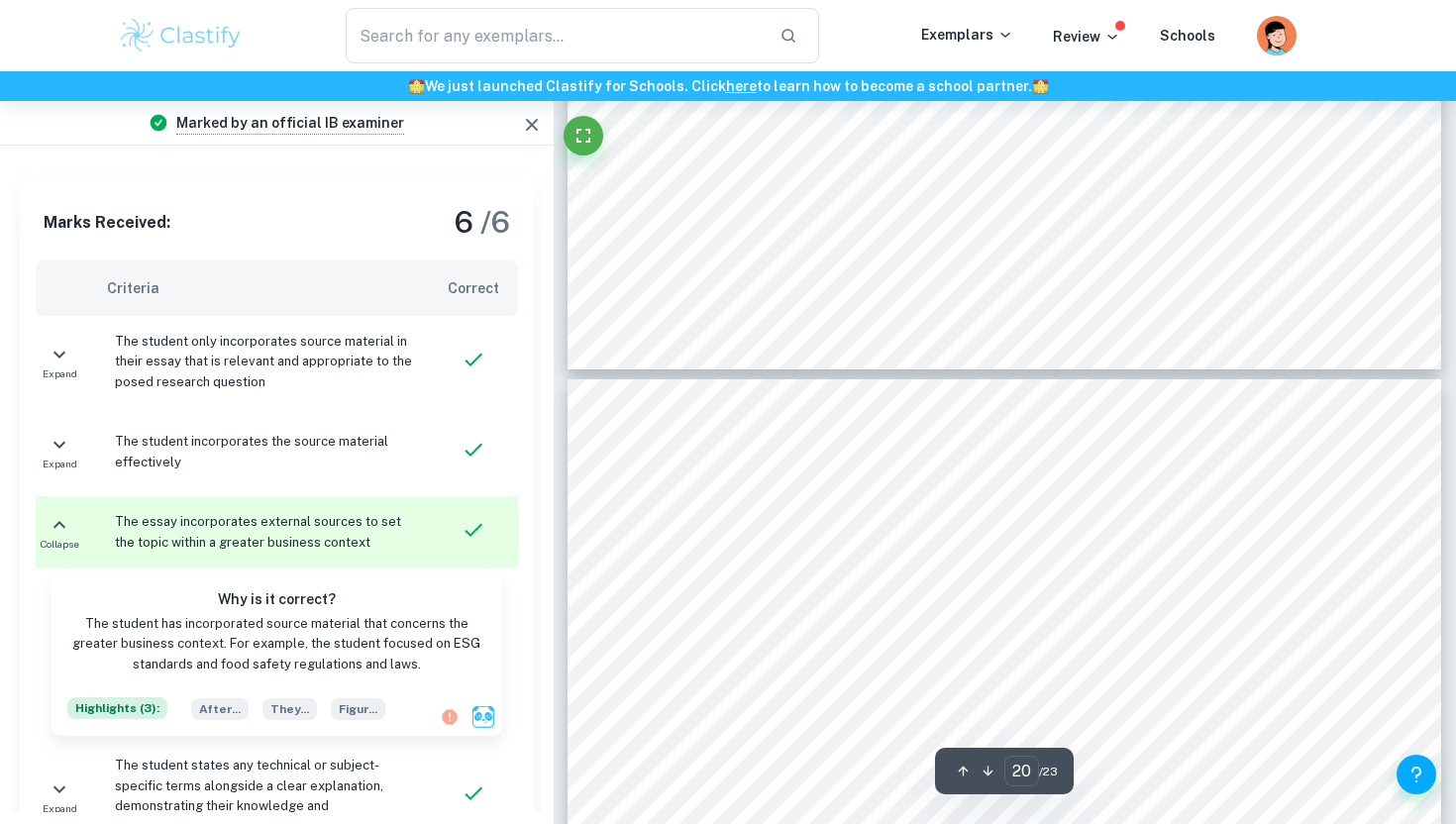 click on "recover from its trough. Moreover,   Figure 2   and the ESG analysis highlight the range of CSR initiatives employed by Chipotle that go beyond food-safety measures, which correspond to higher sales revenue and profitability based on the financial data between 2015 and 2022 in Tables 1, 2, and 3 . Without the incorporation of CSR and ESG in Chipotle's business model, they most likely wouldn't be able to recover from this event and become even more successful than when the [MEDICAL_DATA] outbreaks occurred in [DATE], as audiences would have maintained a tarnished perception of Chipotle. The major limitation of this conclusion is that the extent to which these CSR measures contributed to Chipotle's recovery and continued growth is unknown, as other factors could've also helped improve Chipotle's brand image and profitability. Most notably, during the same time frame, [PERSON_NAME] began adopting mass media marketing strategies such as the "As Real As It" at bounding box center [1004, -196] 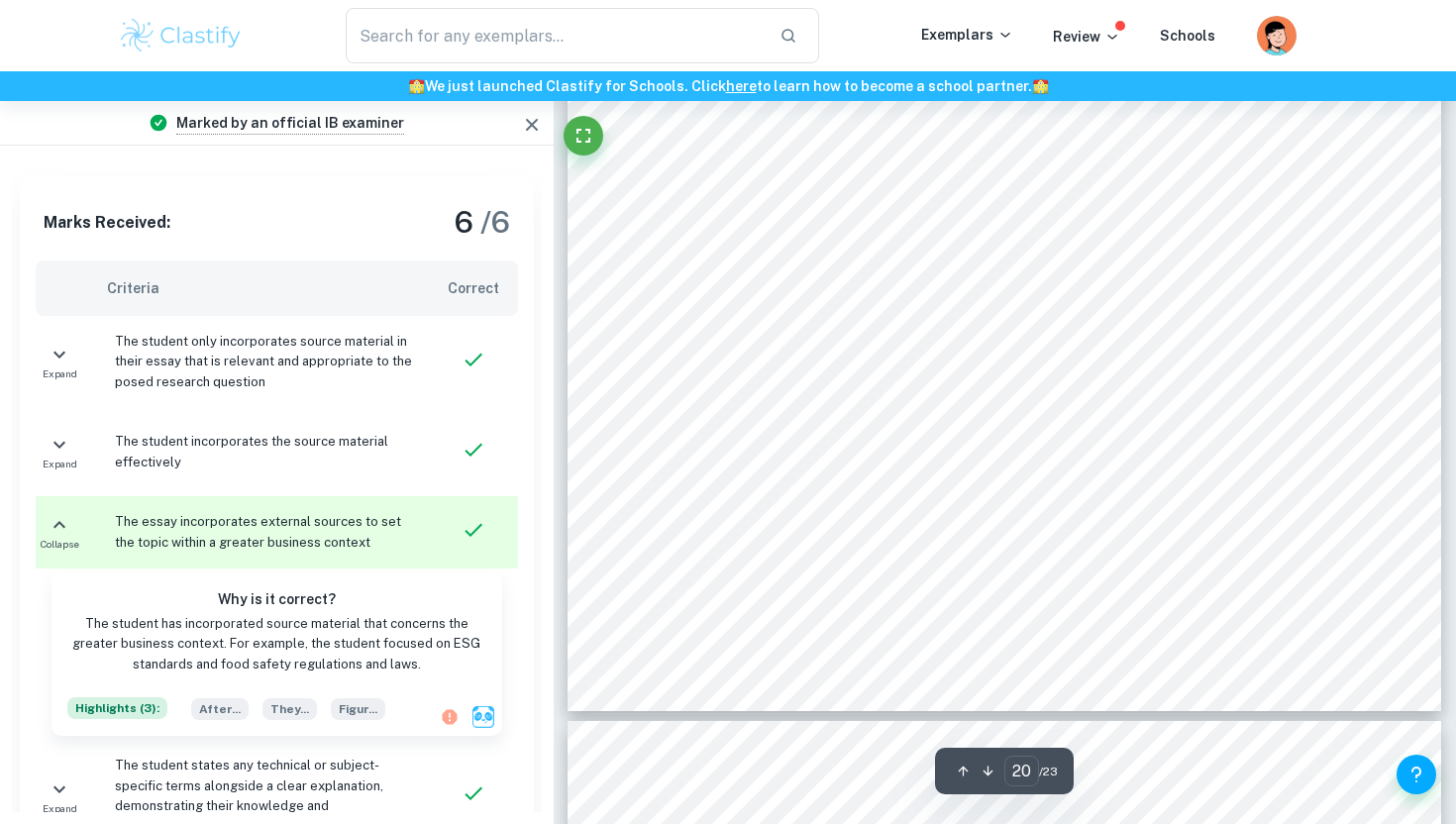 scroll, scrollTop: 20832, scrollLeft: 0, axis: vertical 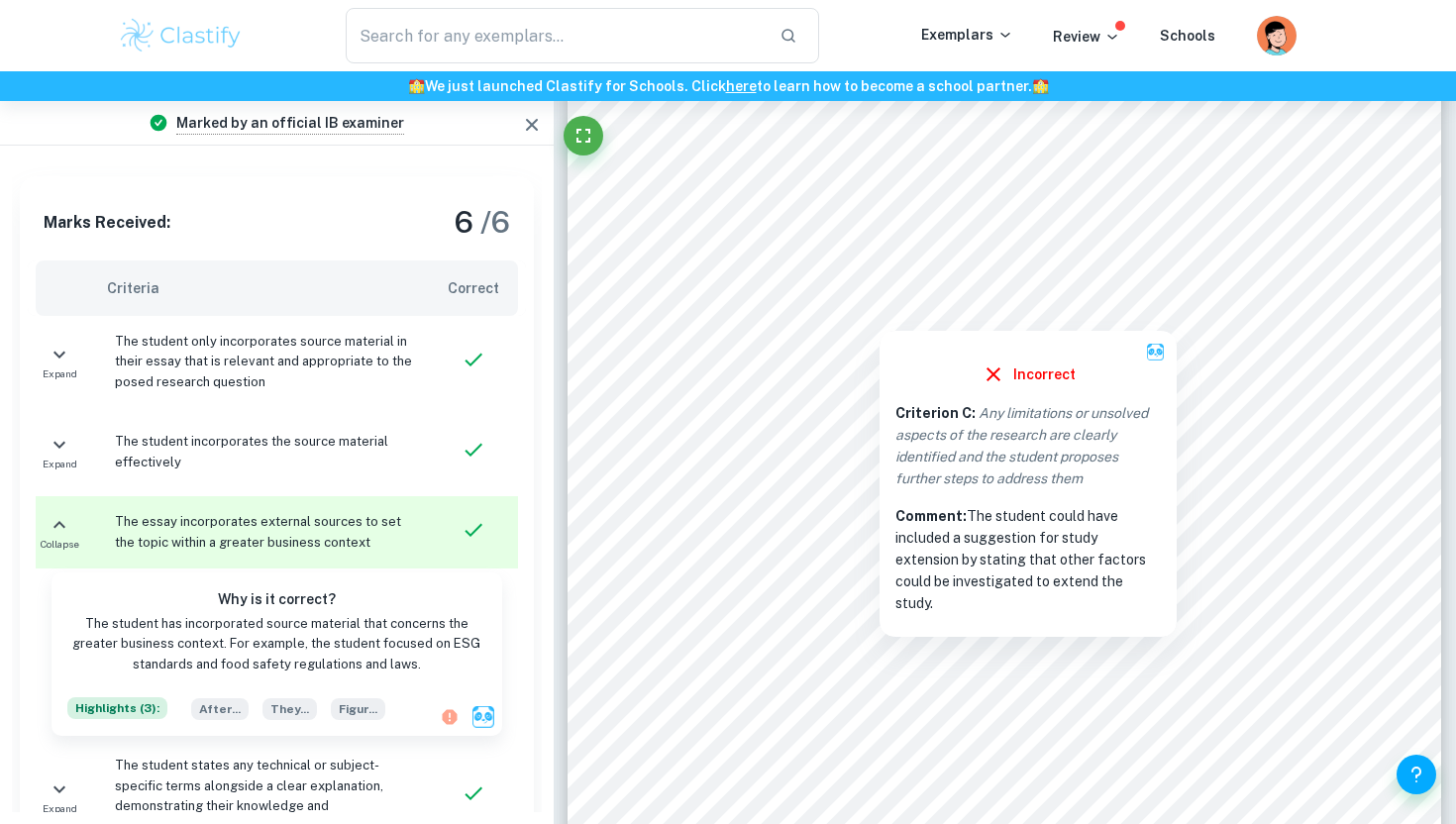 copy on "suggestion for study extension by stating that other factors could be investigated to extend the study." 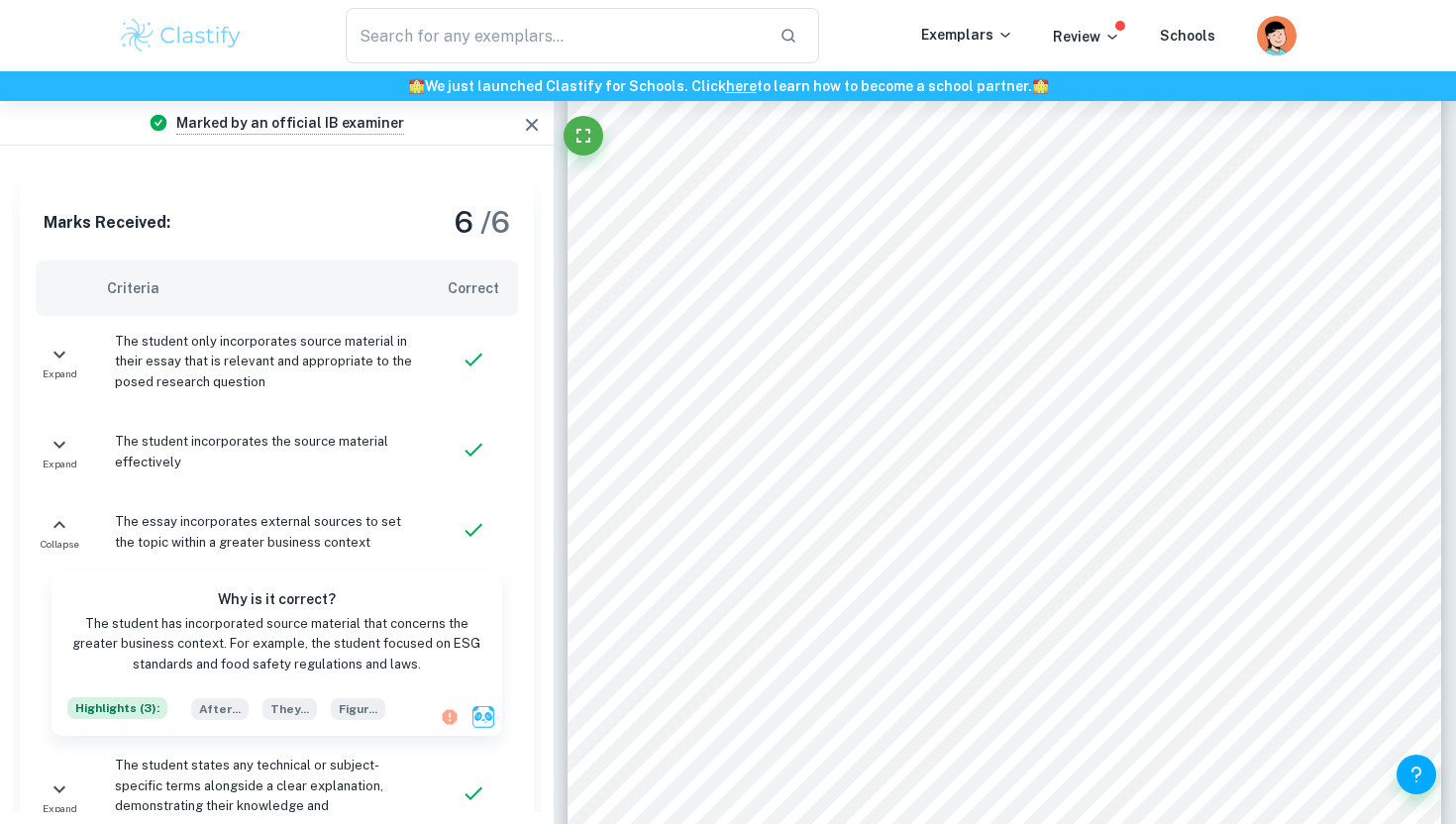 scroll, scrollTop: 6547, scrollLeft: 0, axis: vertical 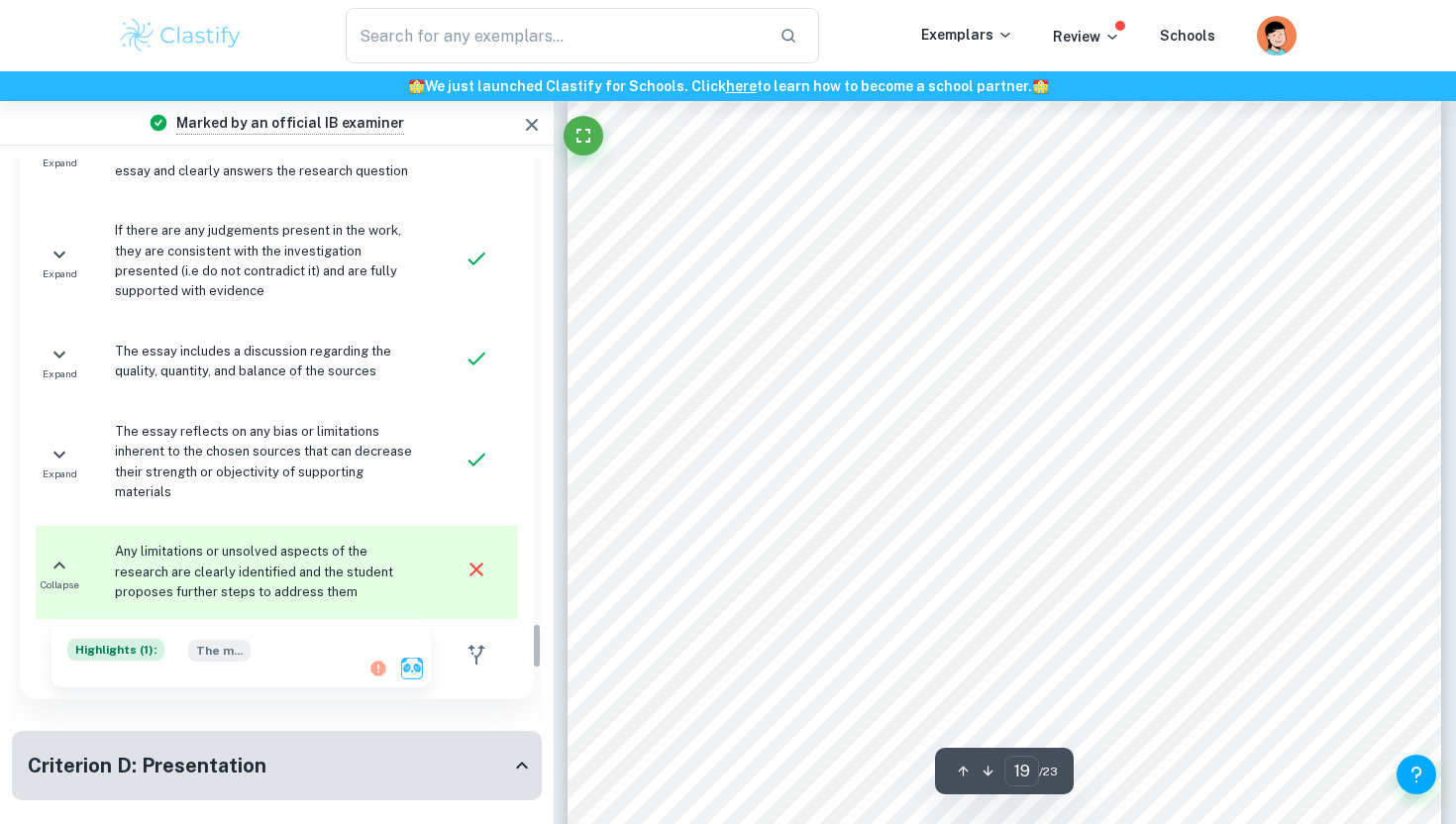 click on "Criterion D: Presentation" at bounding box center (268, 766) 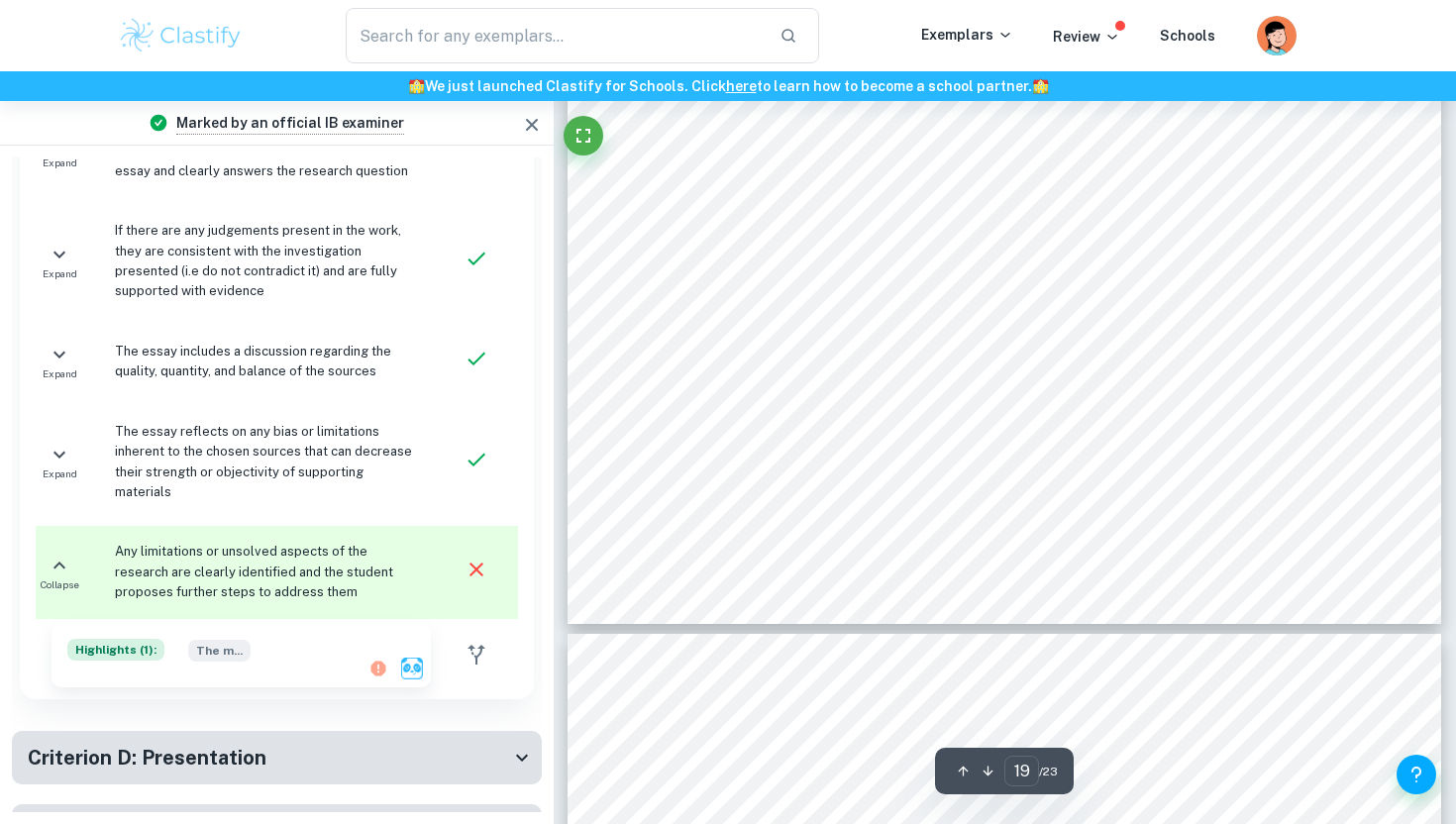 scroll, scrollTop: 21147, scrollLeft: 0, axis: vertical 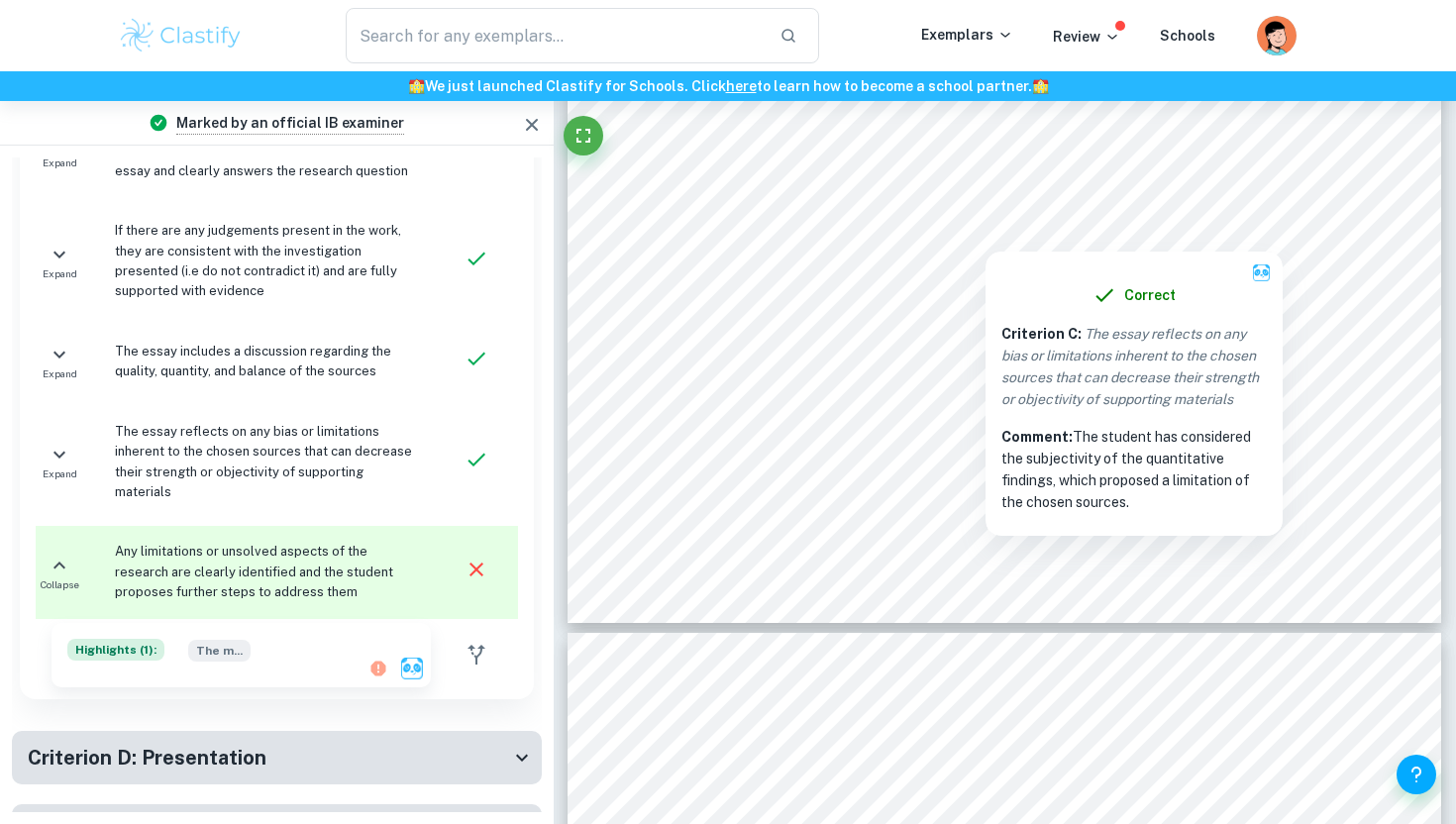 copy on "Criterion C :   The essay reflects on any bias or limitations inherent to the chosen sources that can decrease their strength or objectivity of supporting materials Comment:  The student has considered the subjectivity of the quantitative findings, which proposed a limitation of the chosen sources." 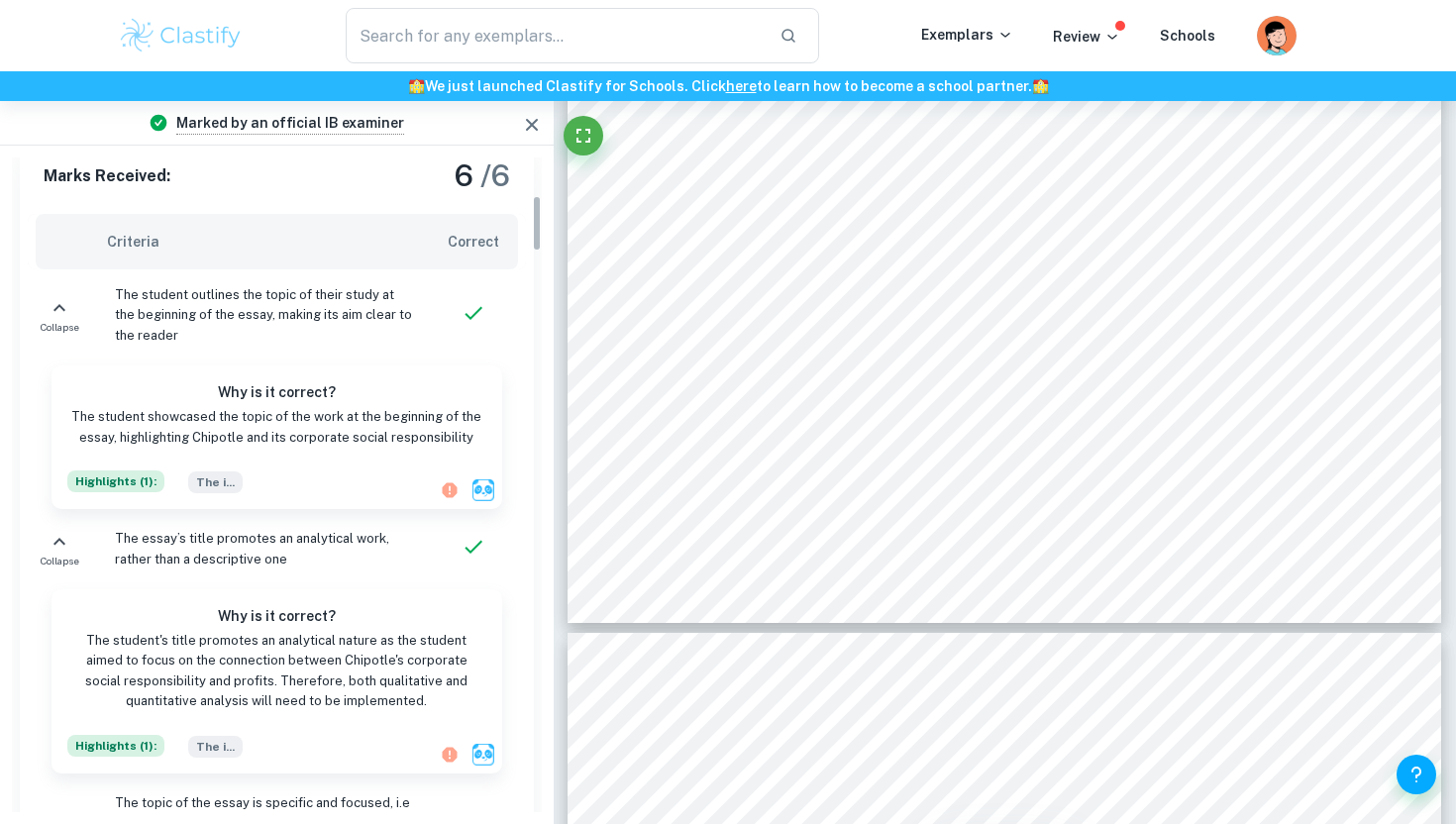 scroll, scrollTop: 0, scrollLeft: 0, axis: both 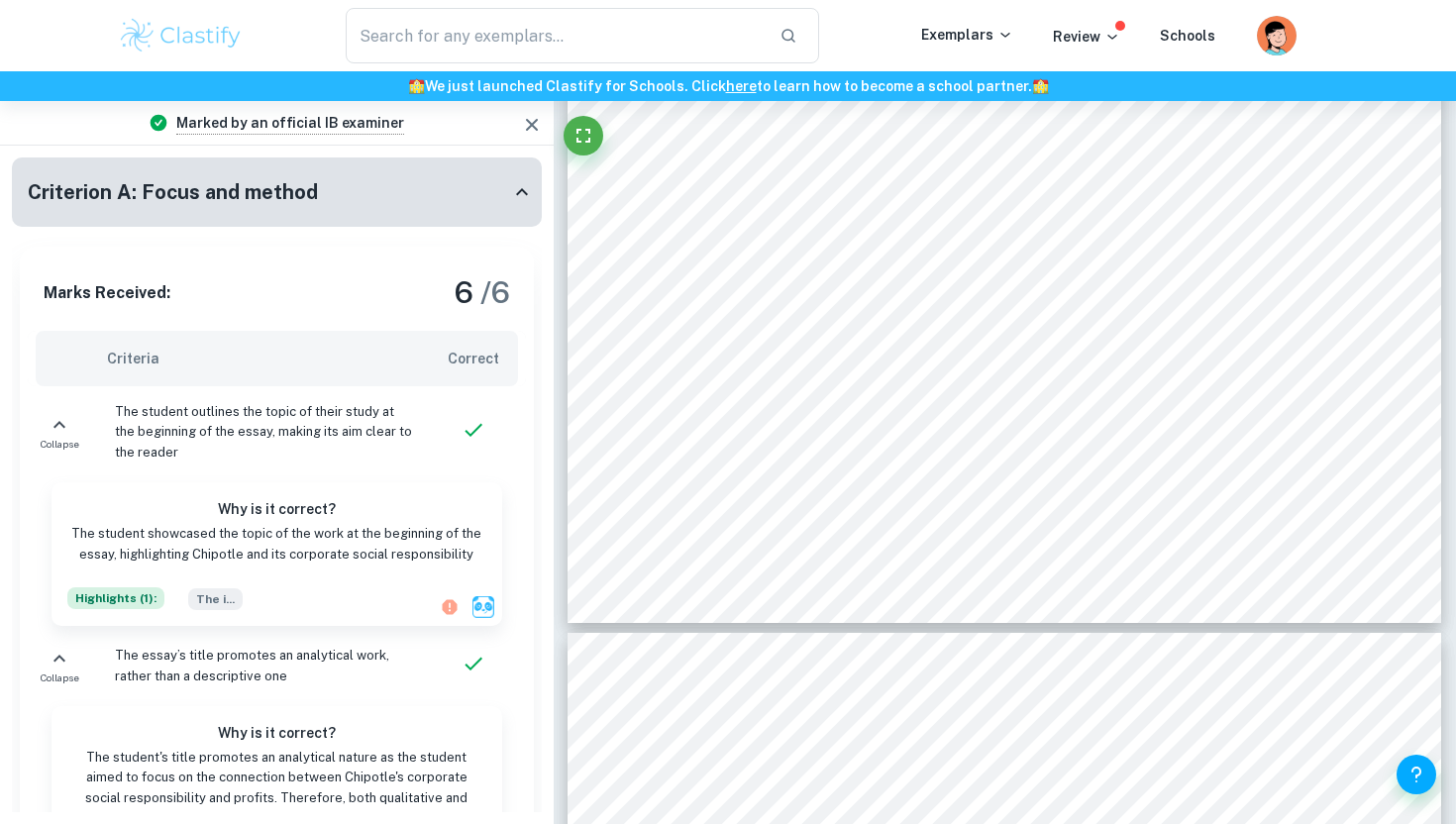 click on "Criterion A: Focus and method" at bounding box center [268, 192] 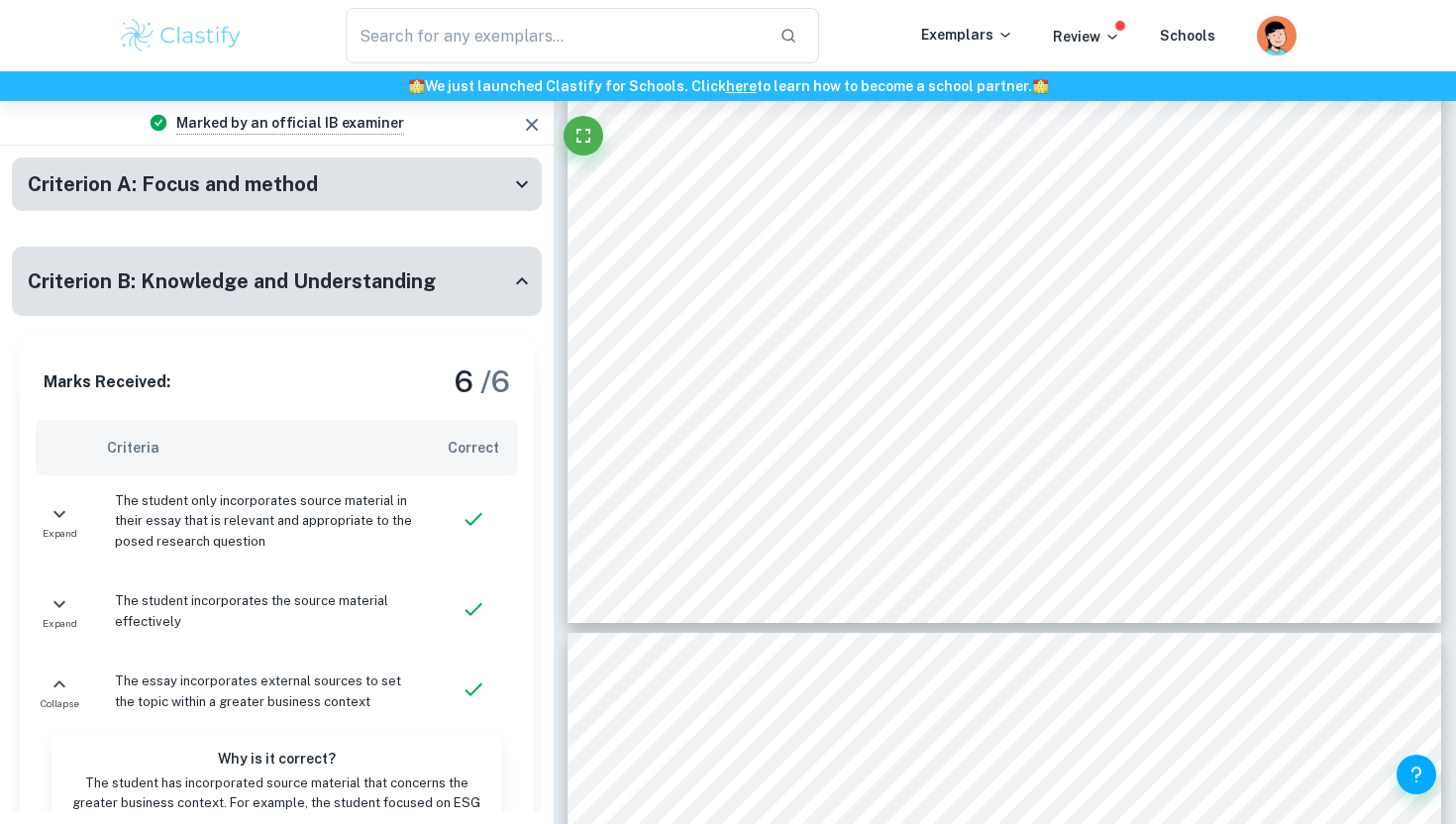 click on "Criterion A: Focus and method" at bounding box center [268, 184] 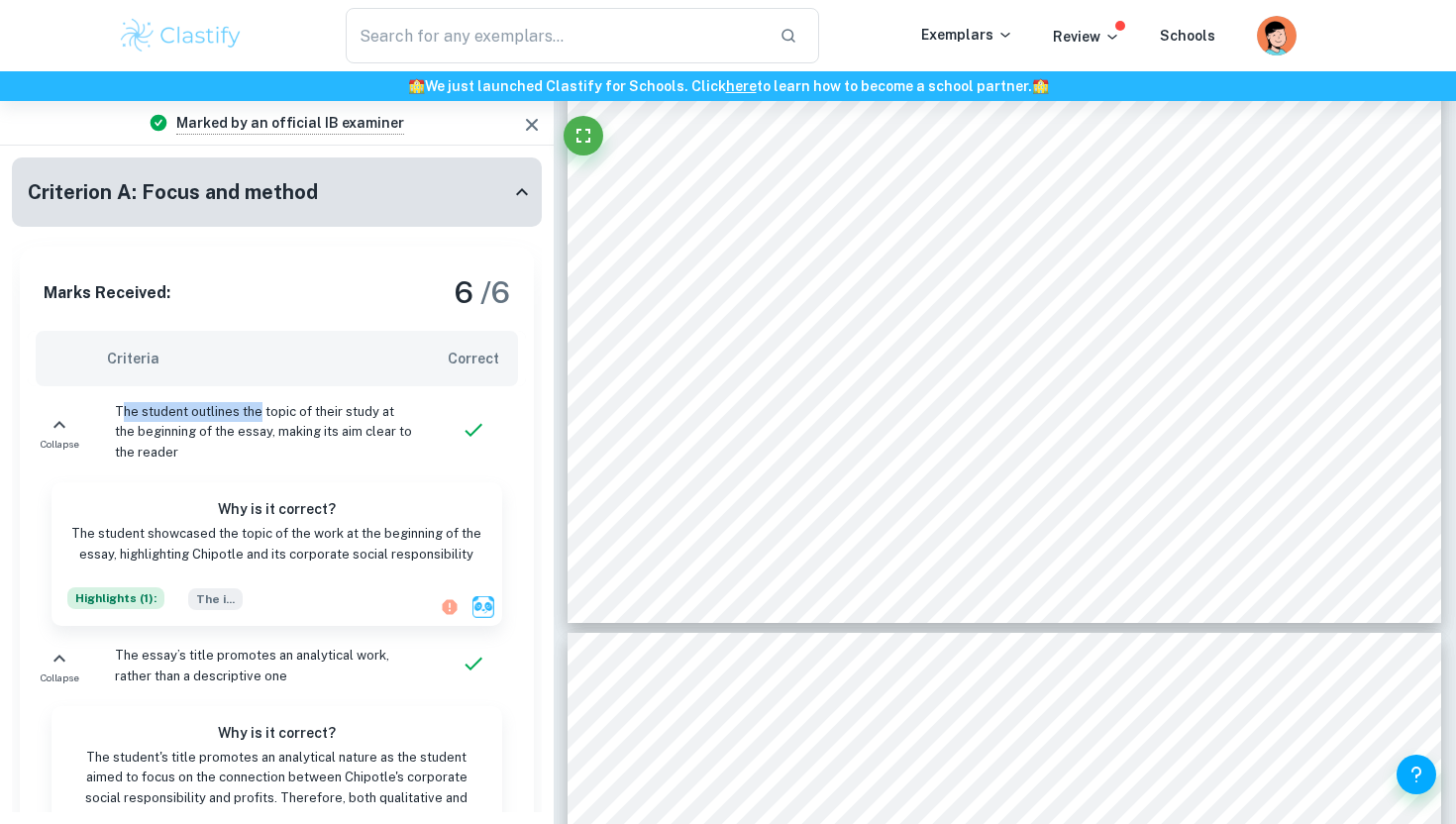 drag, startPoint x: 119, startPoint y: 411, endPoint x: 260, endPoint y: 421, distance: 141.35417 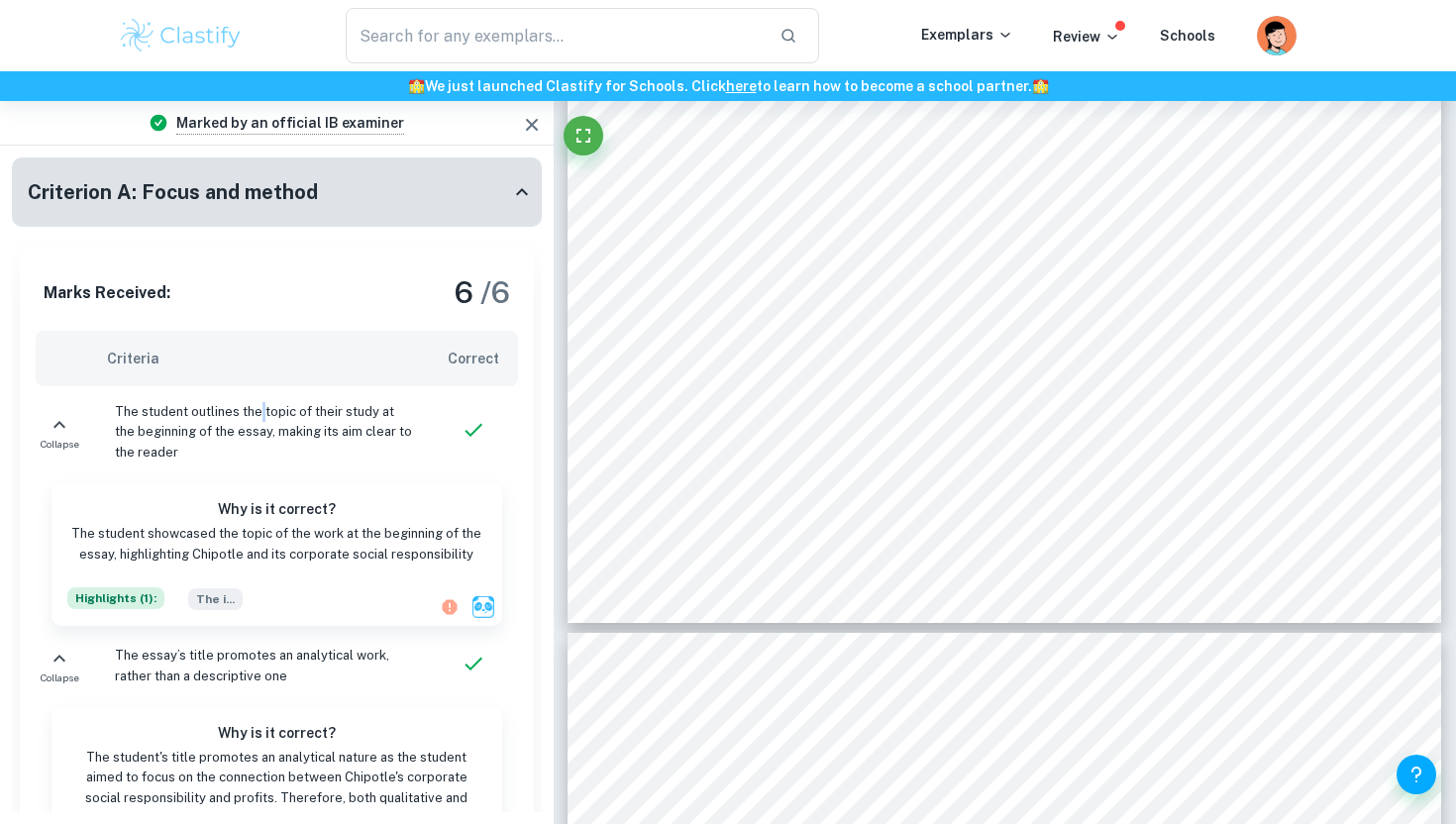 click on "The student outlines the topic of their study at the beginning of the essay, making its aim clear to the reader" at bounding box center [264, 432] 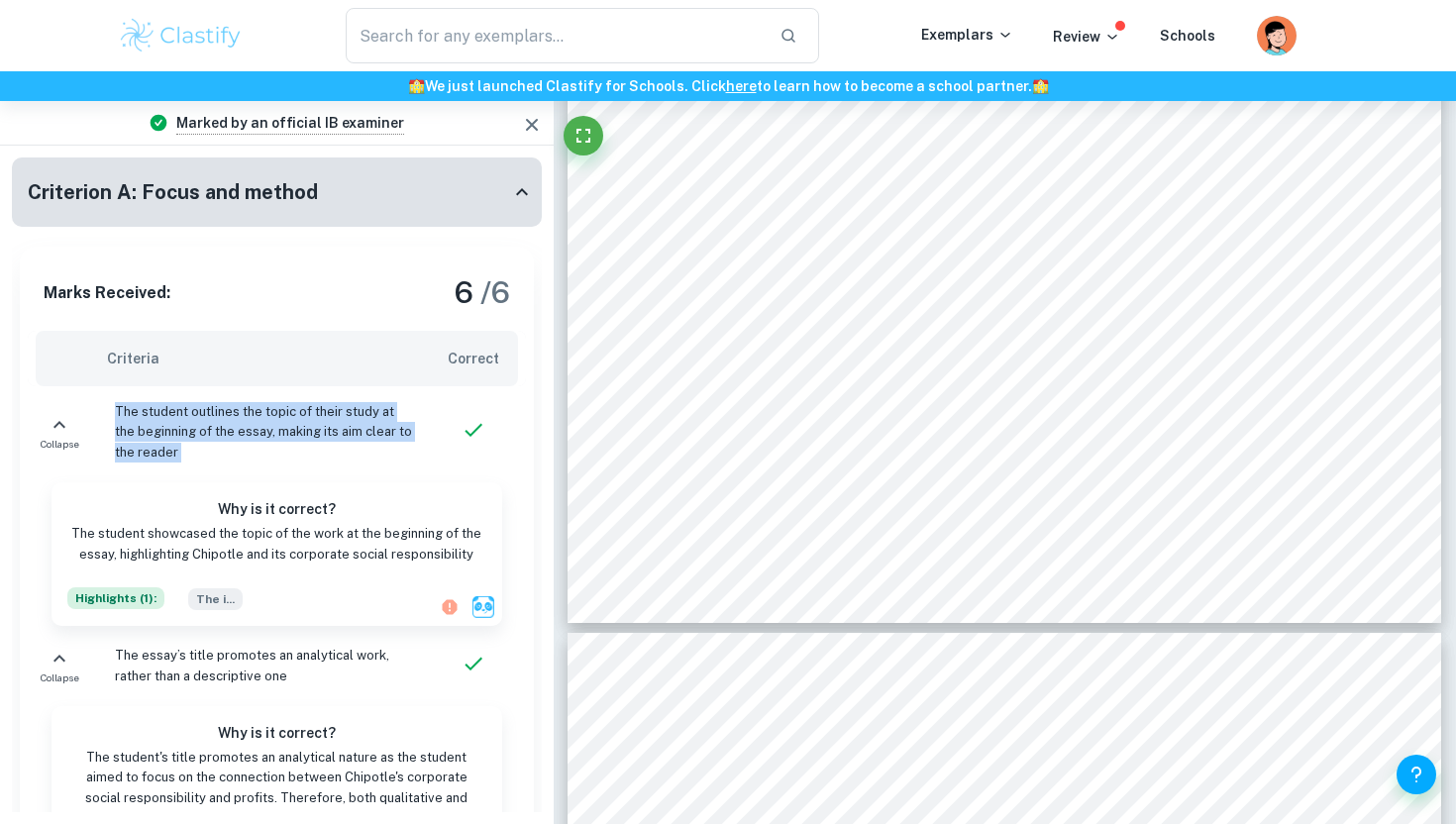 click on "The student outlines the topic of their study at the beginning of the essay, making its aim clear to the reader" at bounding box center [264, 432] 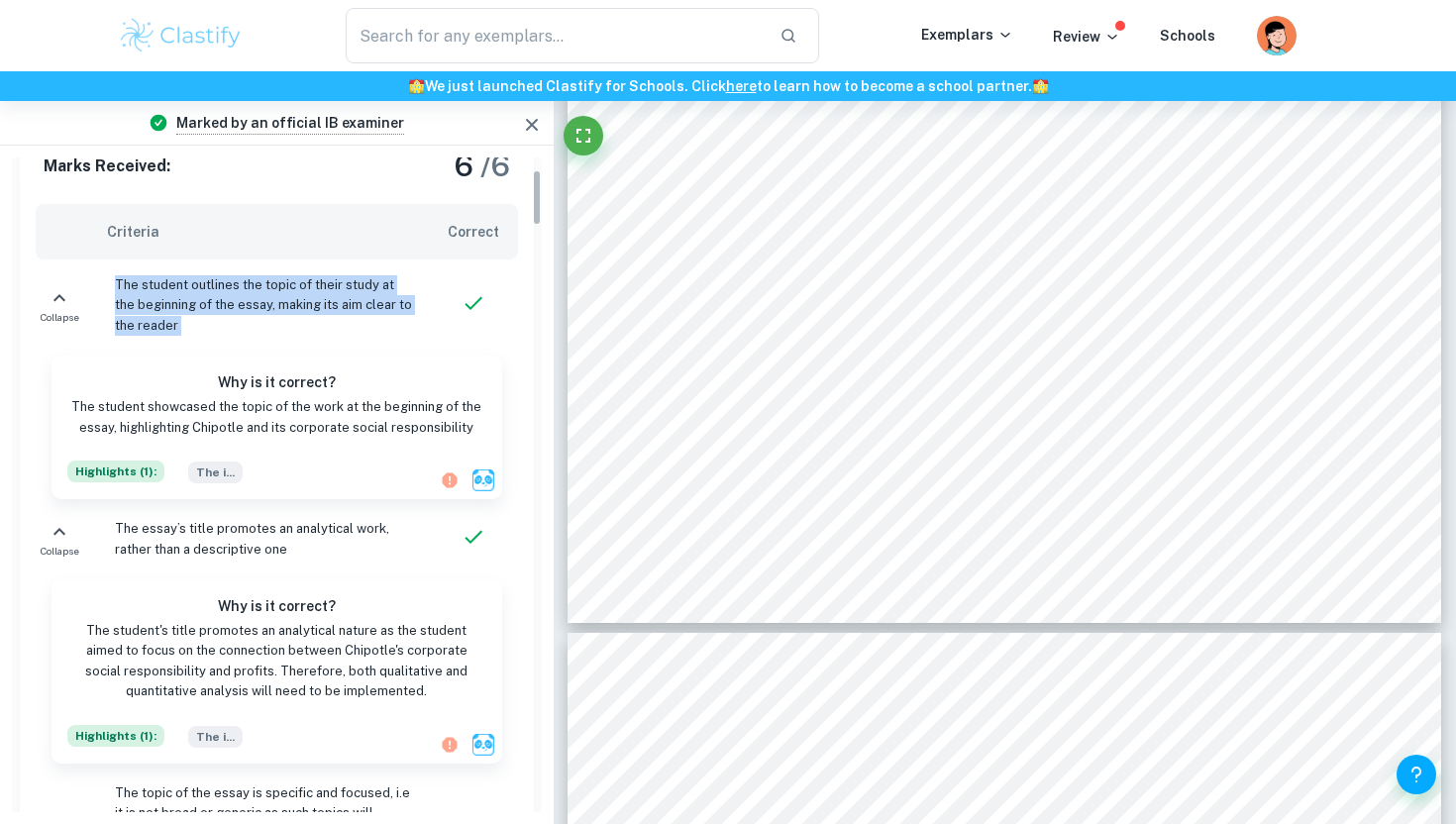 scroll, scrollTop: 141, scrollLeft: 0, axis: vertical 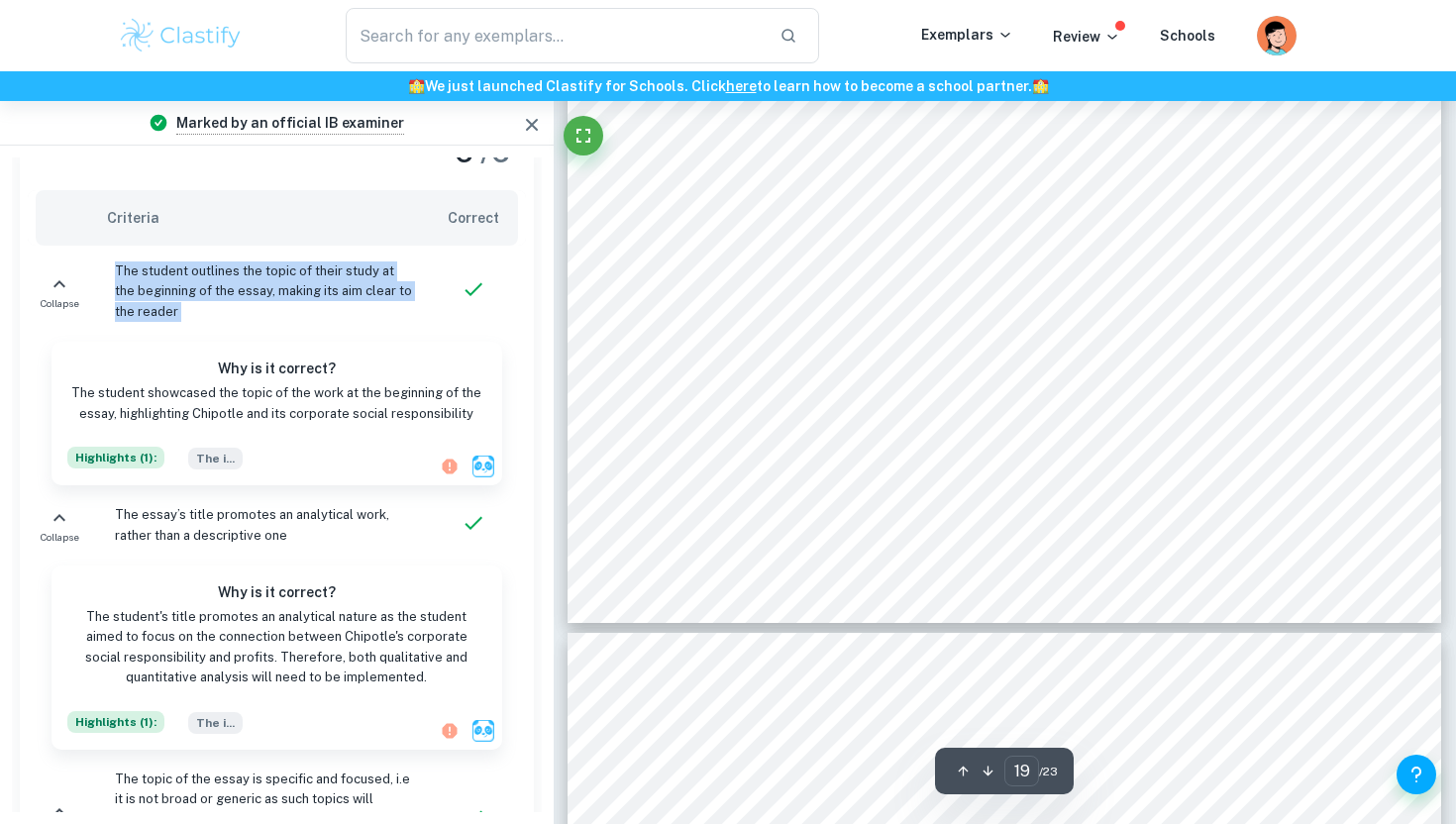 click 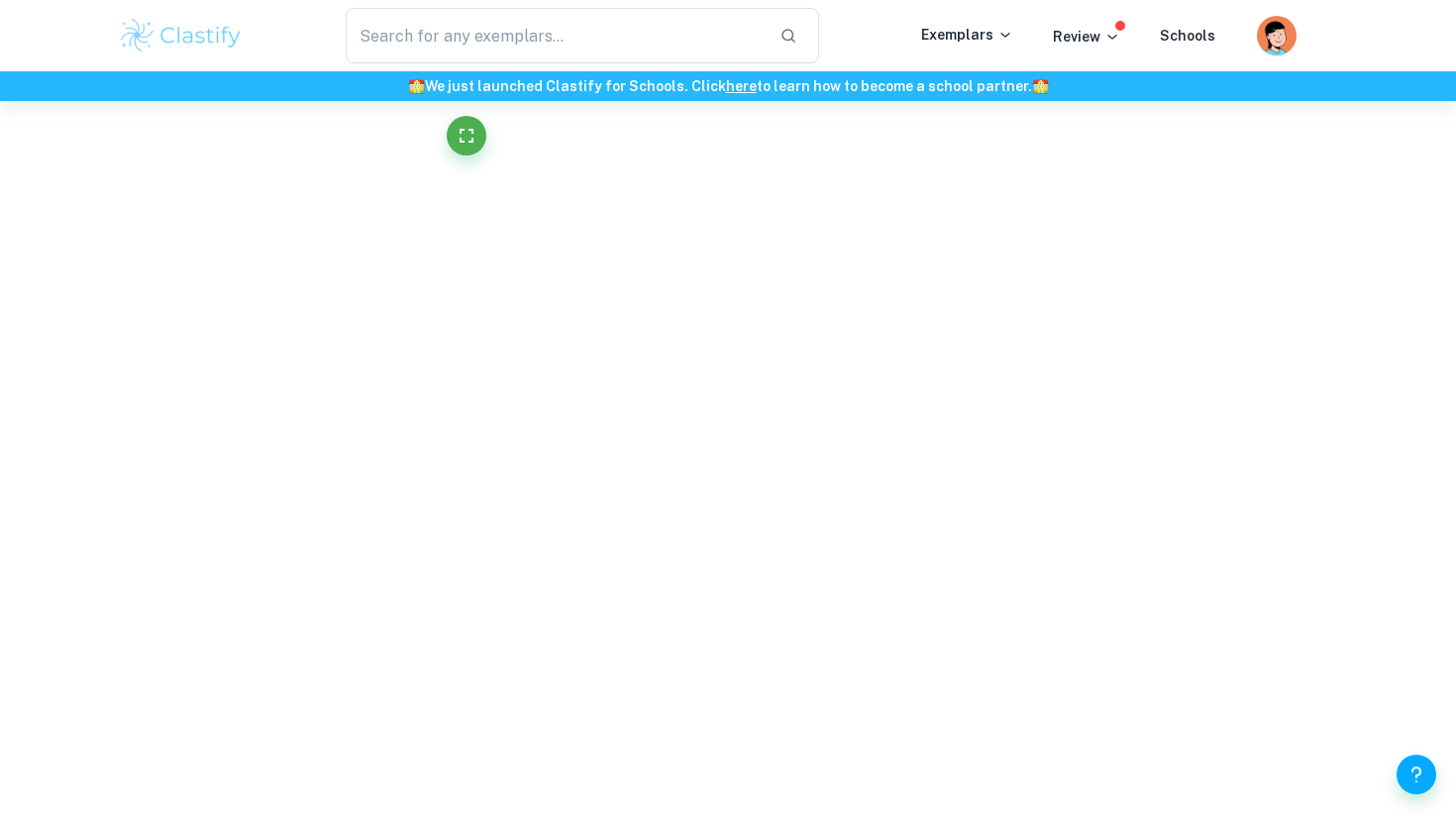 scroll, scrollTop: 20858, scrollLeft: 0, axis: vertical 